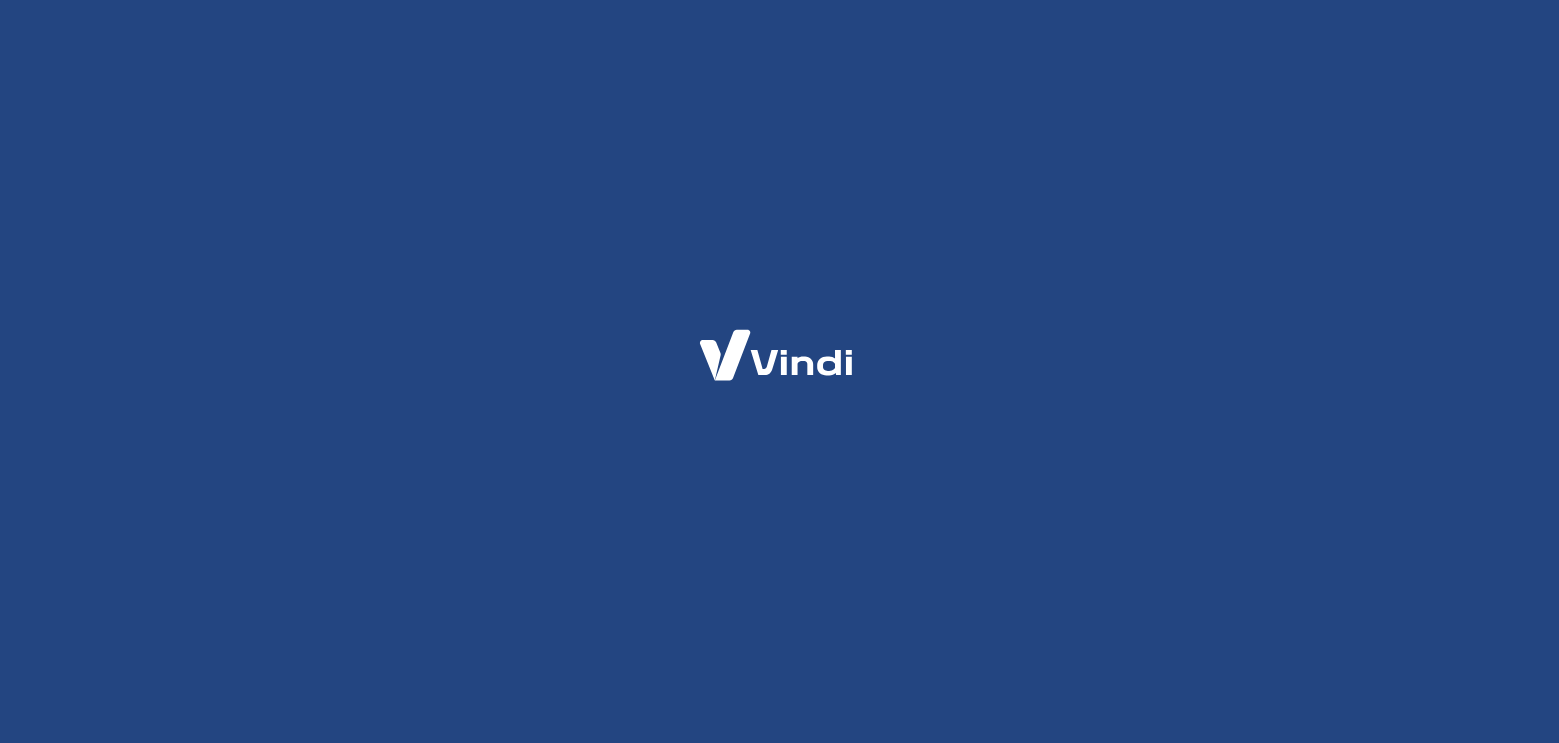 scroll, scrollTop: 0, scrollLeft: 0, axis: both 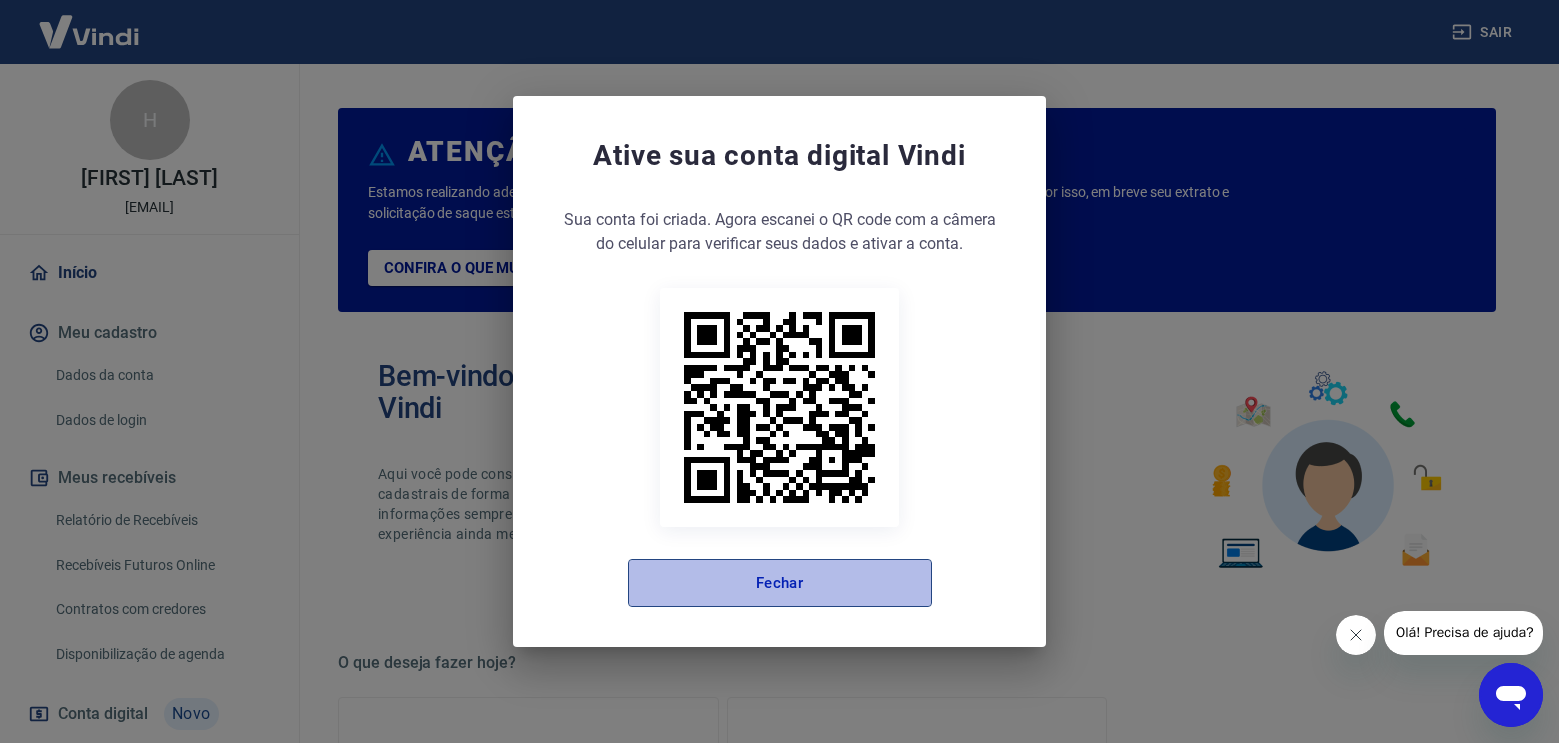 click on "Fechar" at bounding box center (780, 583) 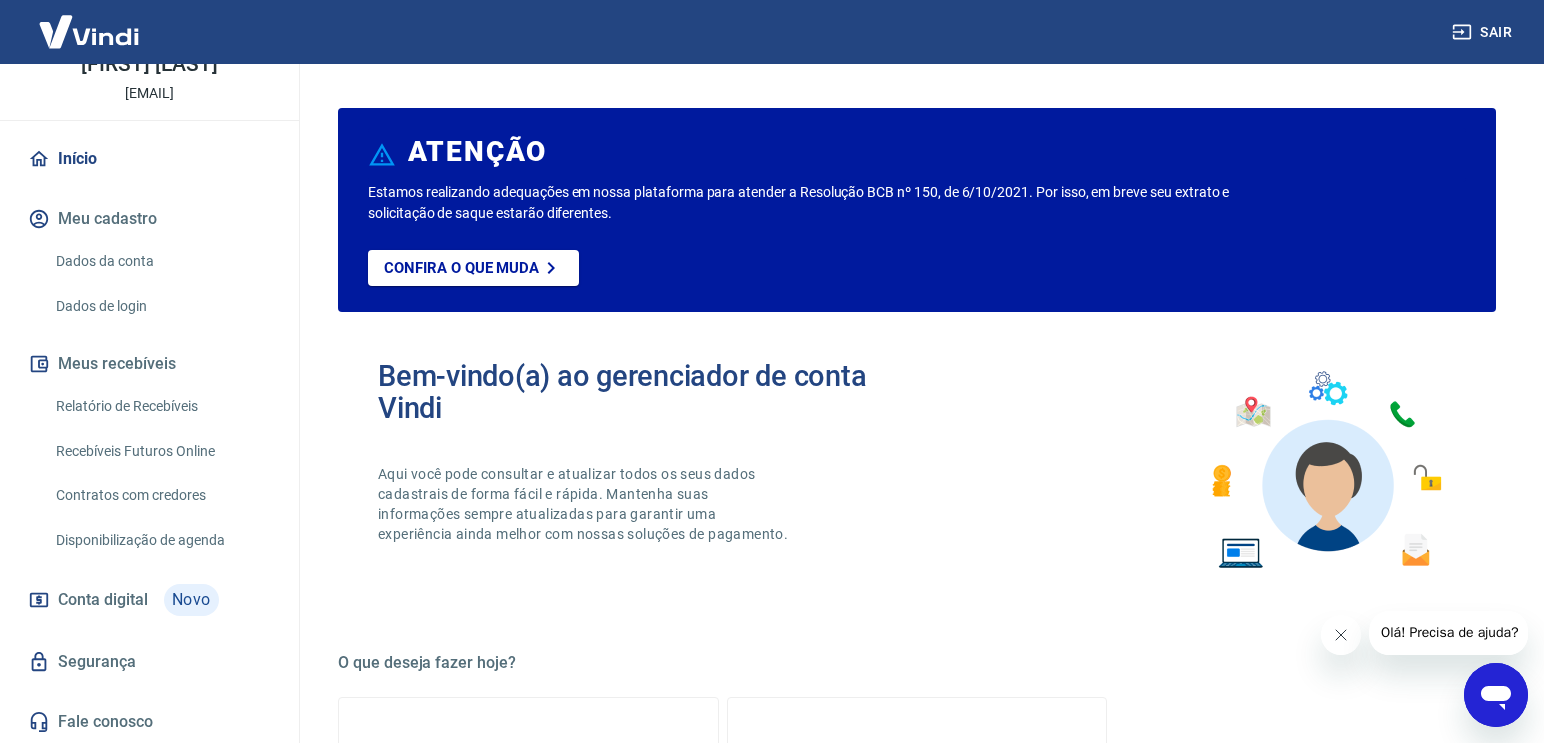 scroll, scrollTop: 115, scrollLeft: 0, axis: vertical 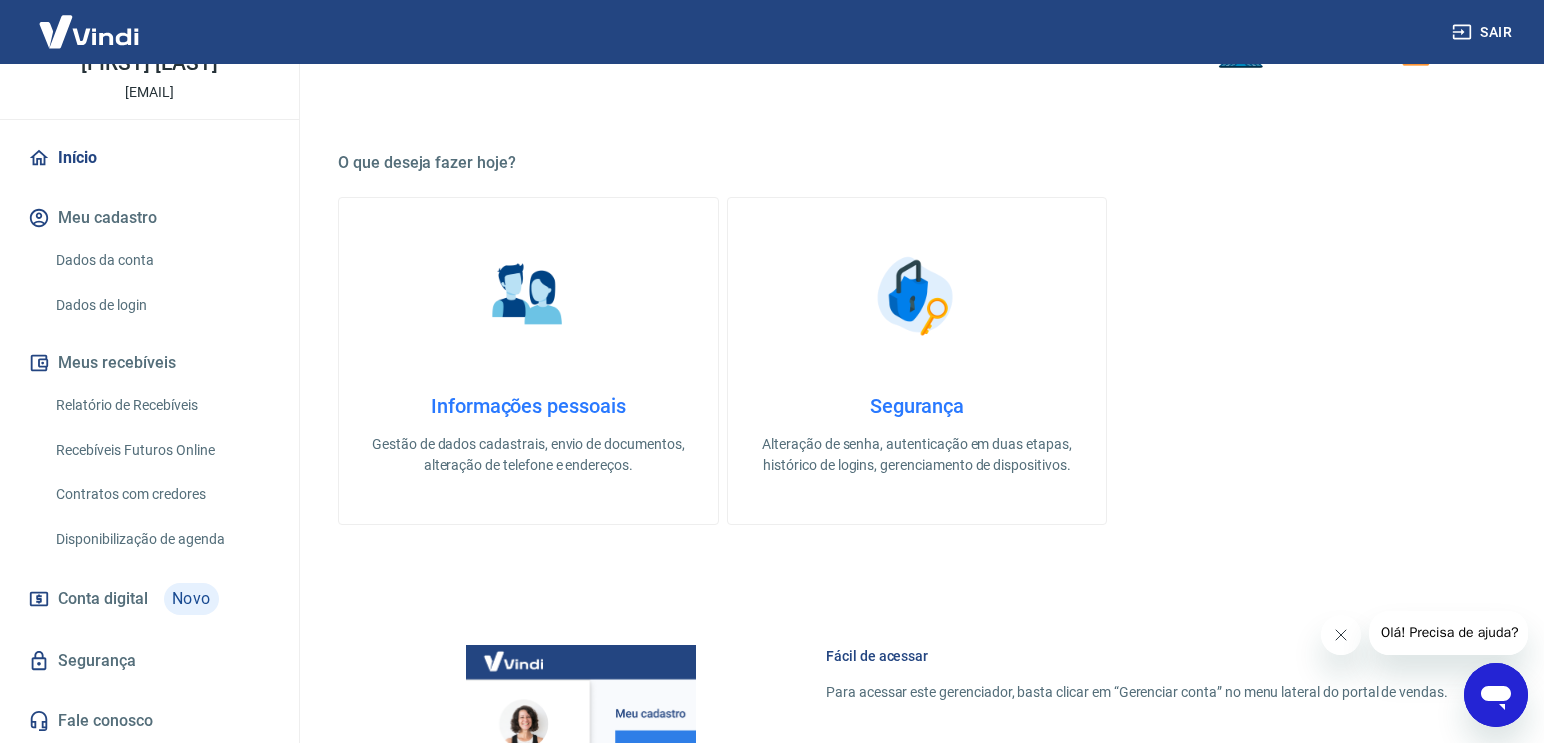 click on "Conta digital" at bounding box center (103, 599) 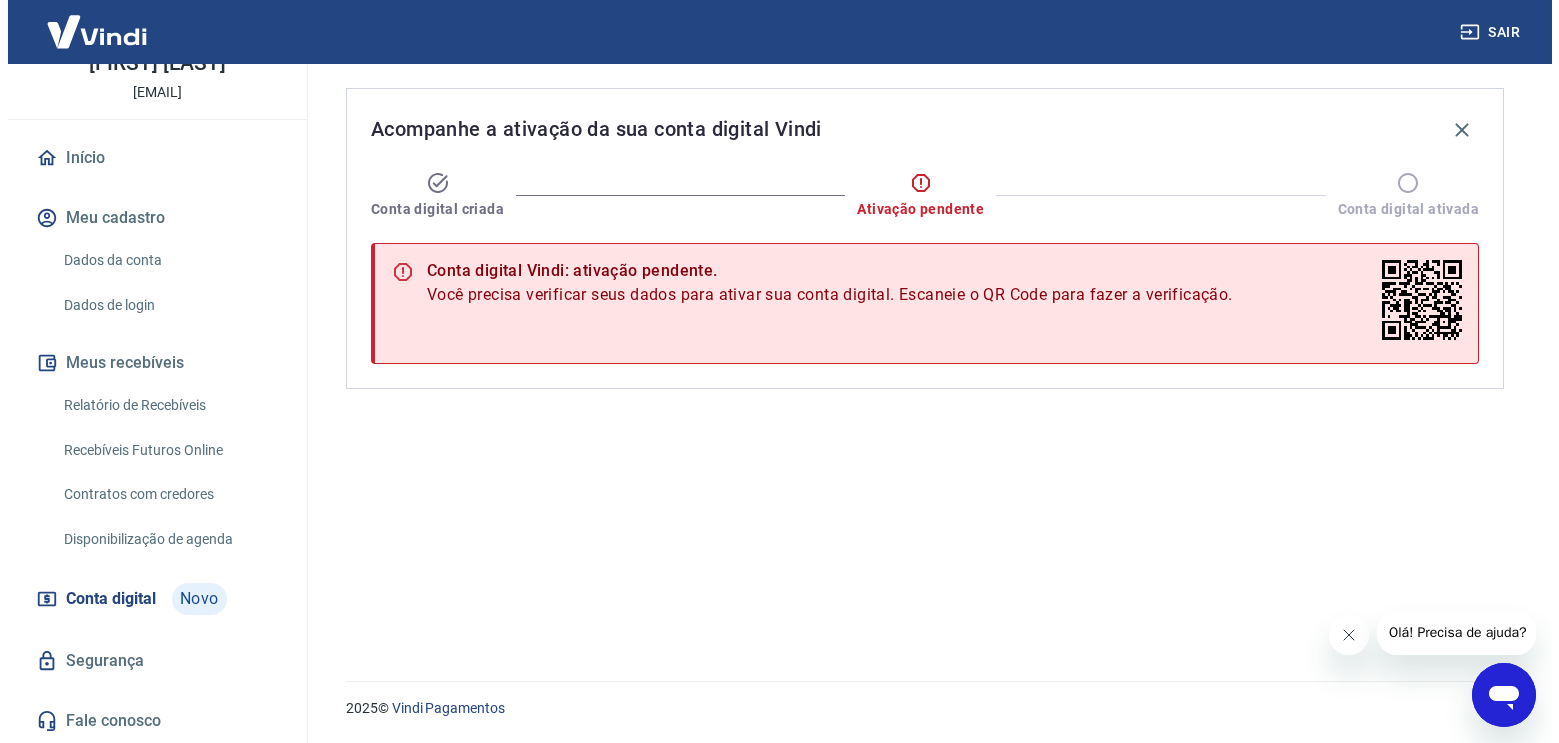 scroll, scrollTop: 0, scrollLeft: 0, axis: both 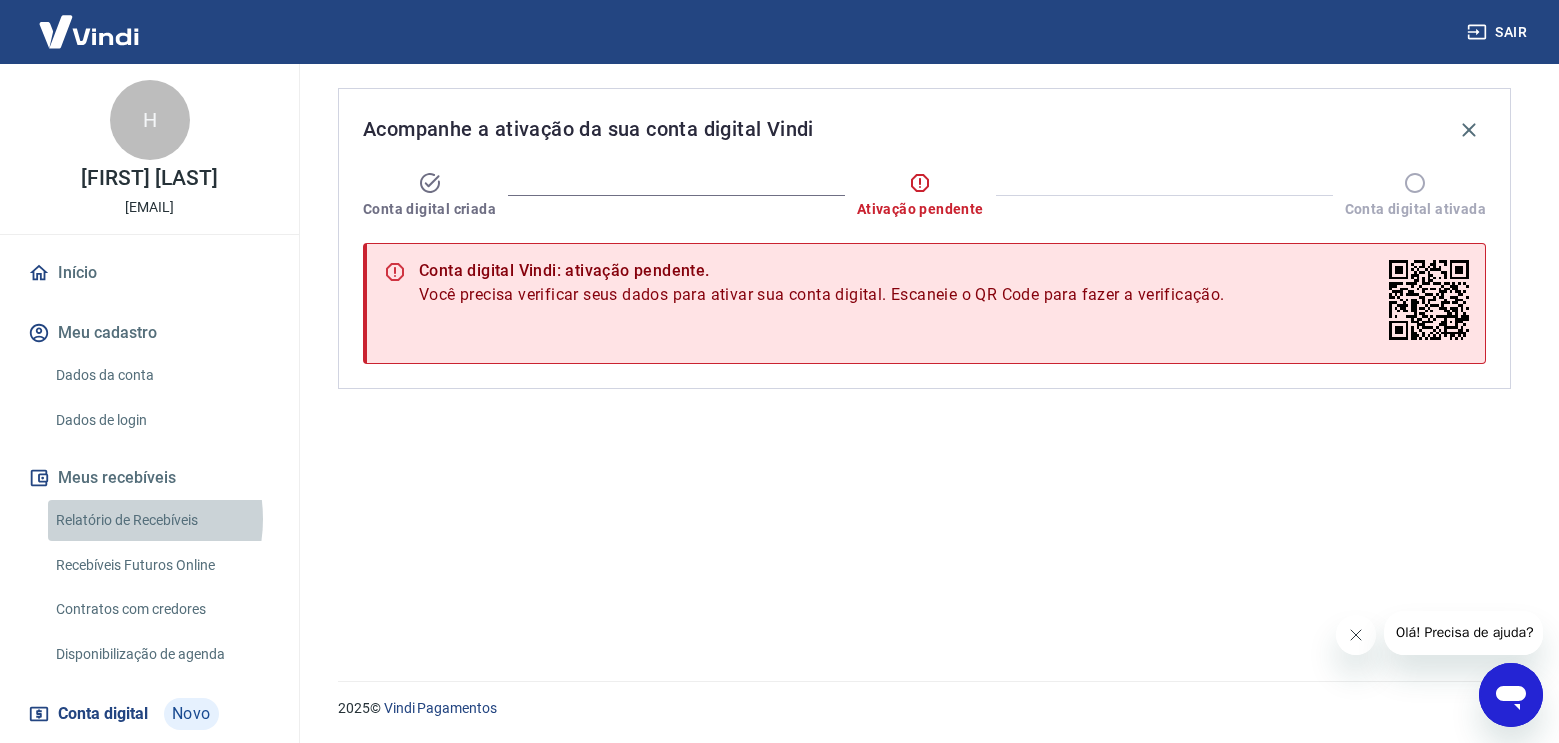 click on "Relatório de Recebíveis" at bounding box center (161, 520) 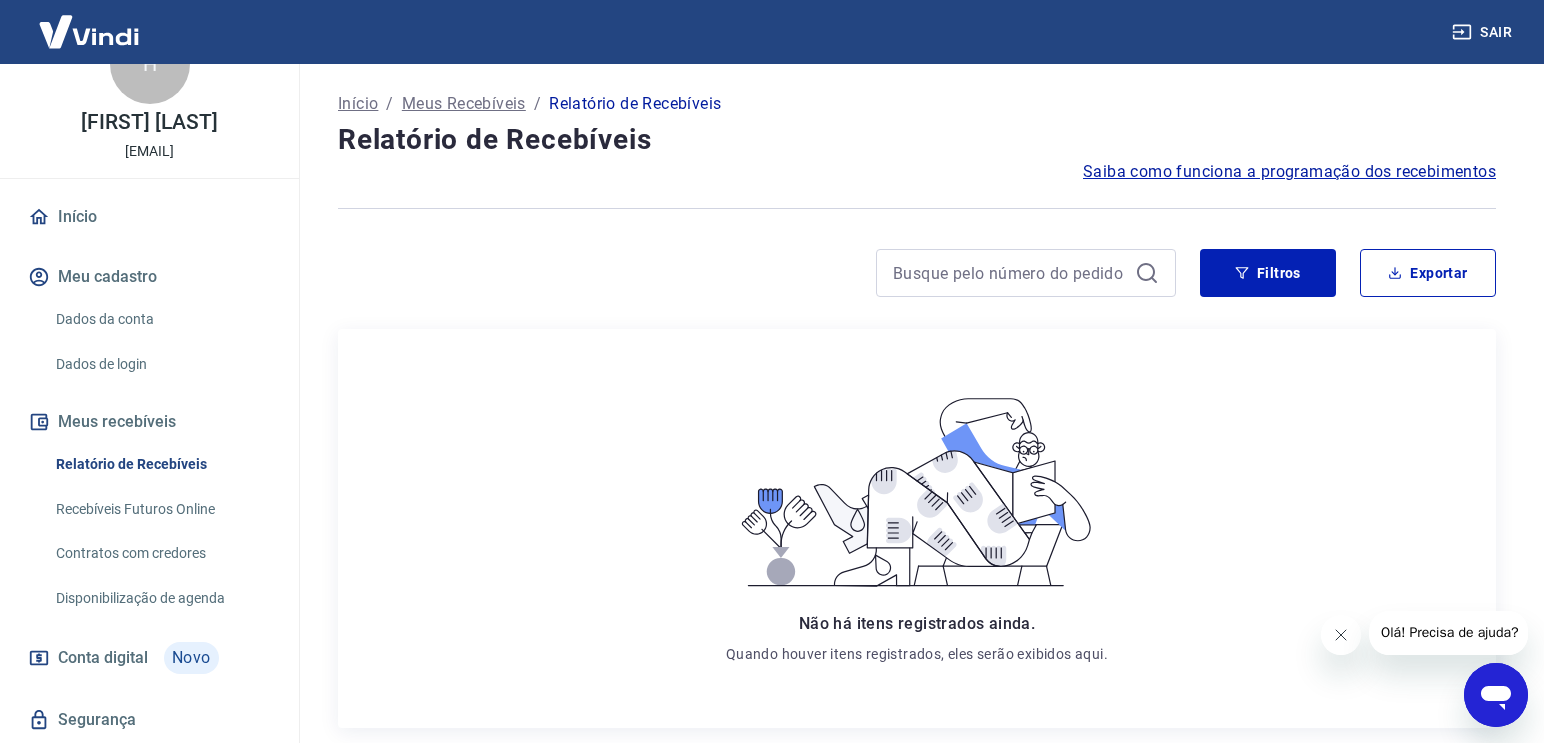 scroll, scrollTop: 115, scrollLeft: 0, axis: vertical 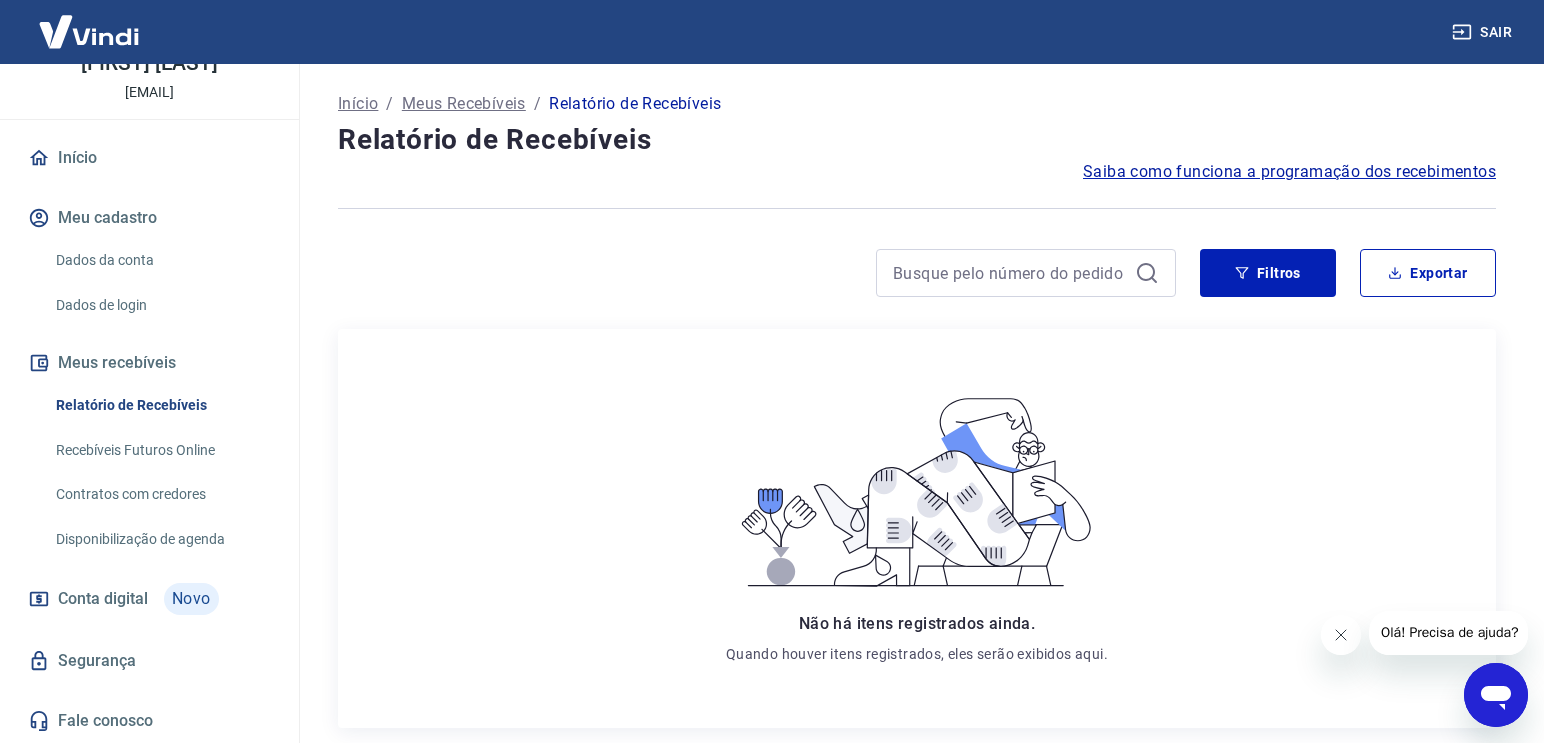 click on "Filtros Exportar" at bounding box center (917, 281) 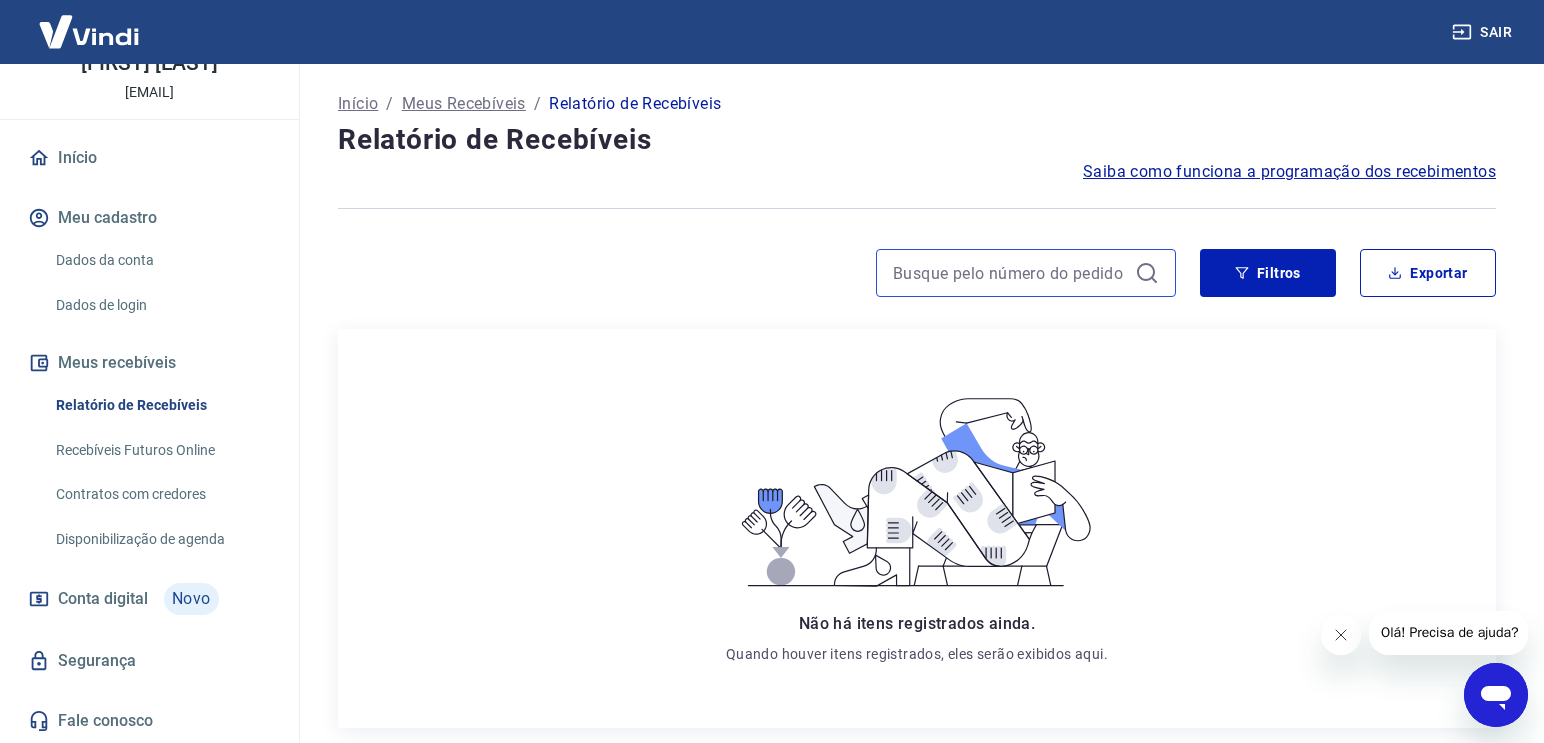 click at bounding box center (1010, 273) 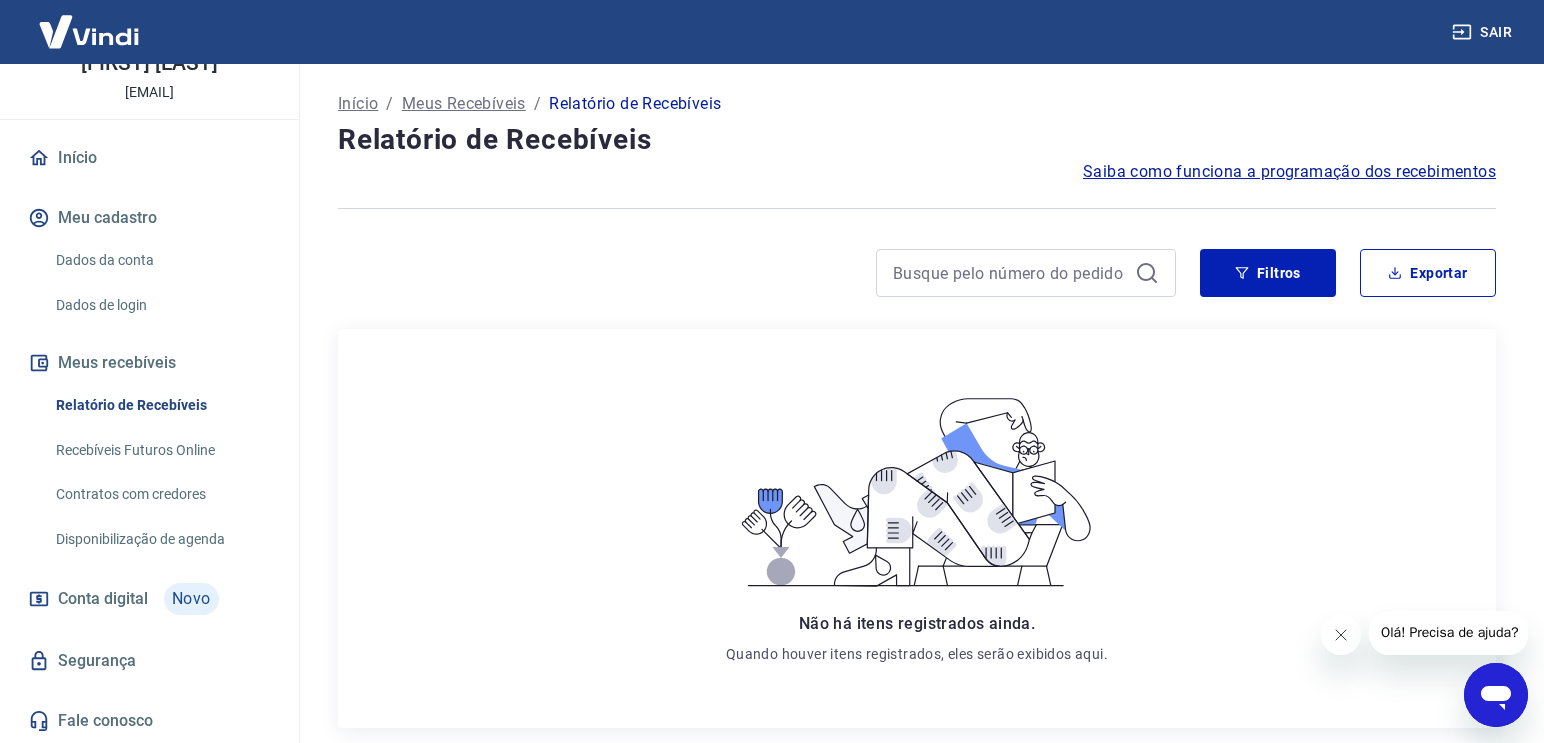 click on "Saiba como funciona a programação dos recebimentos" at bounding box center (917, 172) 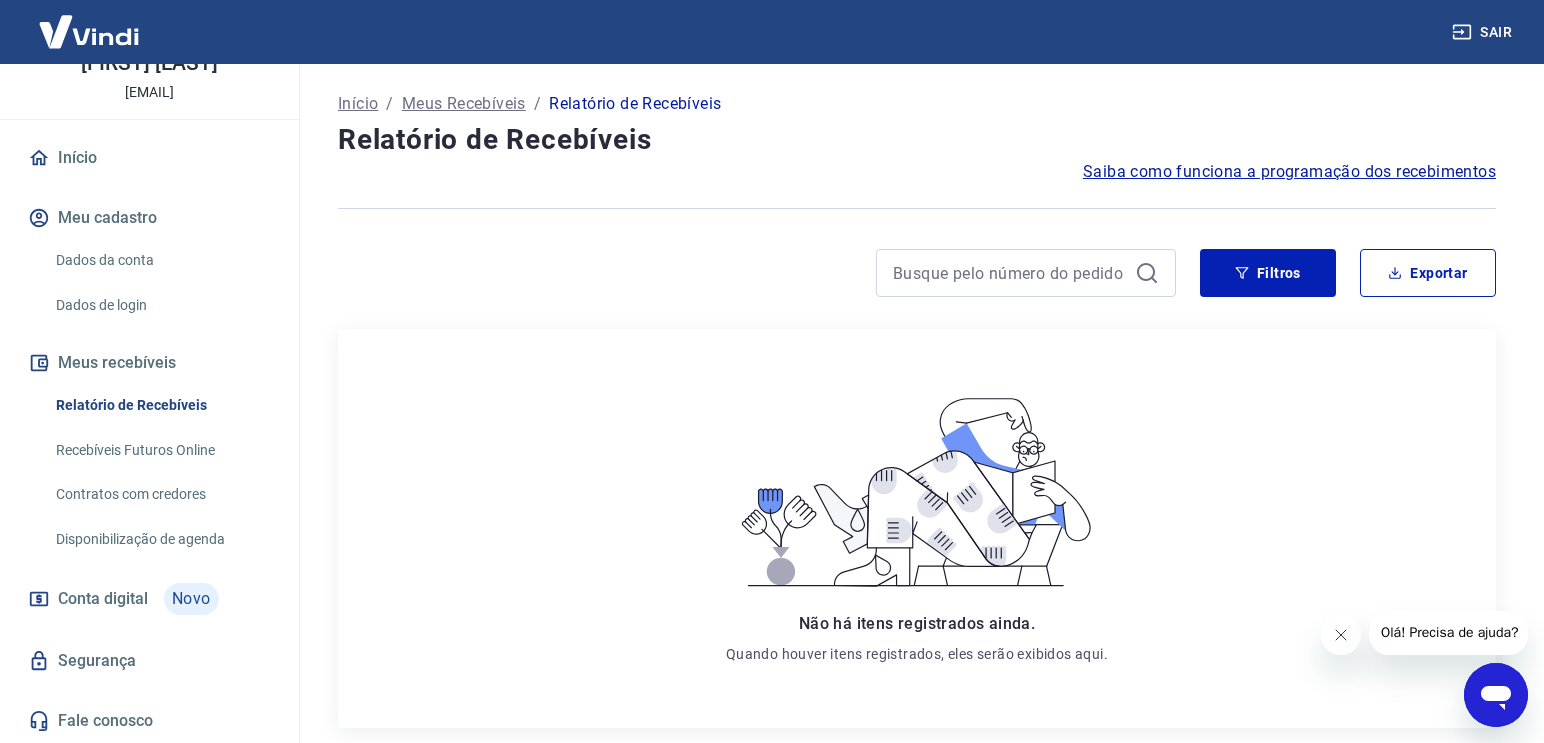 scroll, scrollTop: 0, scrollLeft: 0, axis: both 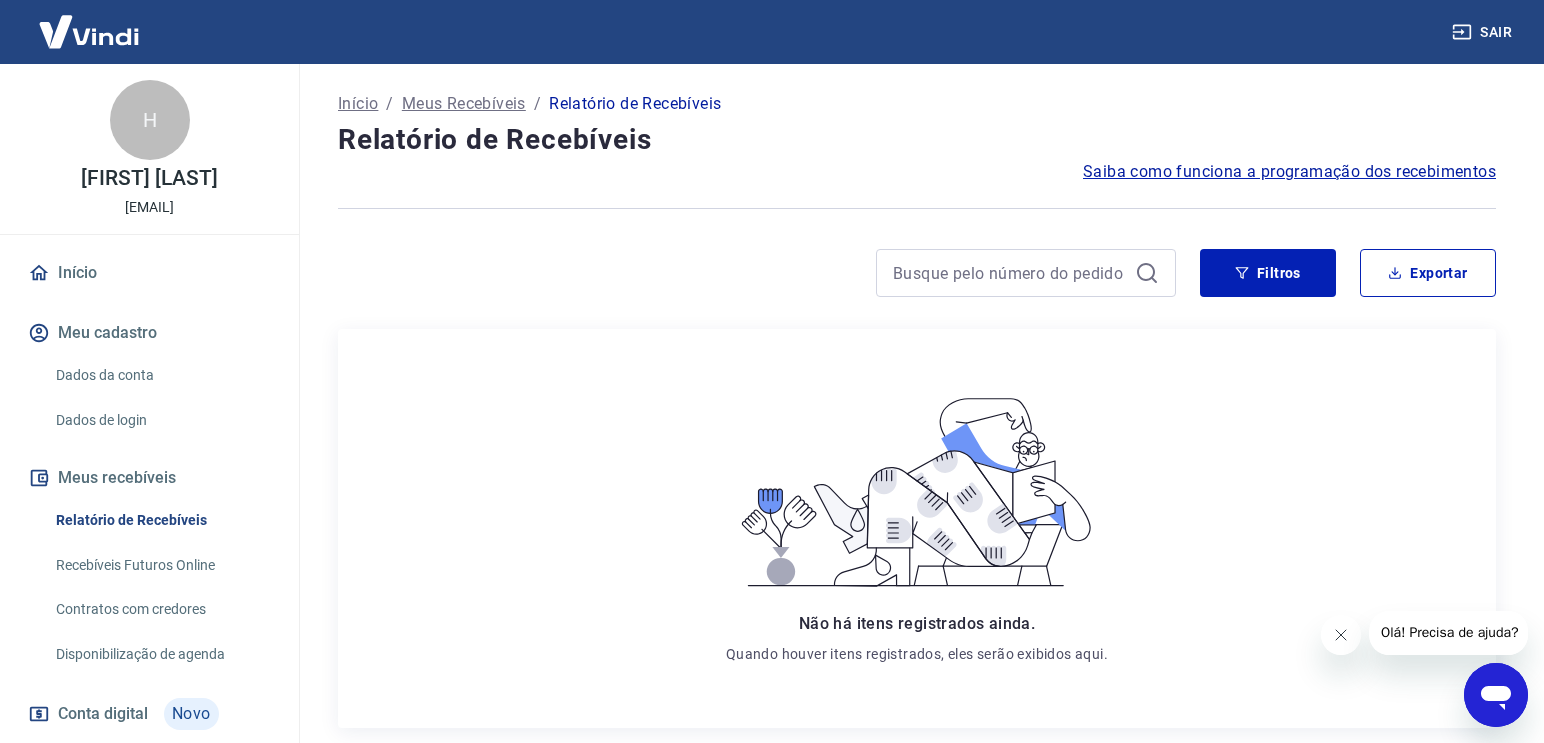click on "Início" at bounding box center (358, 104) 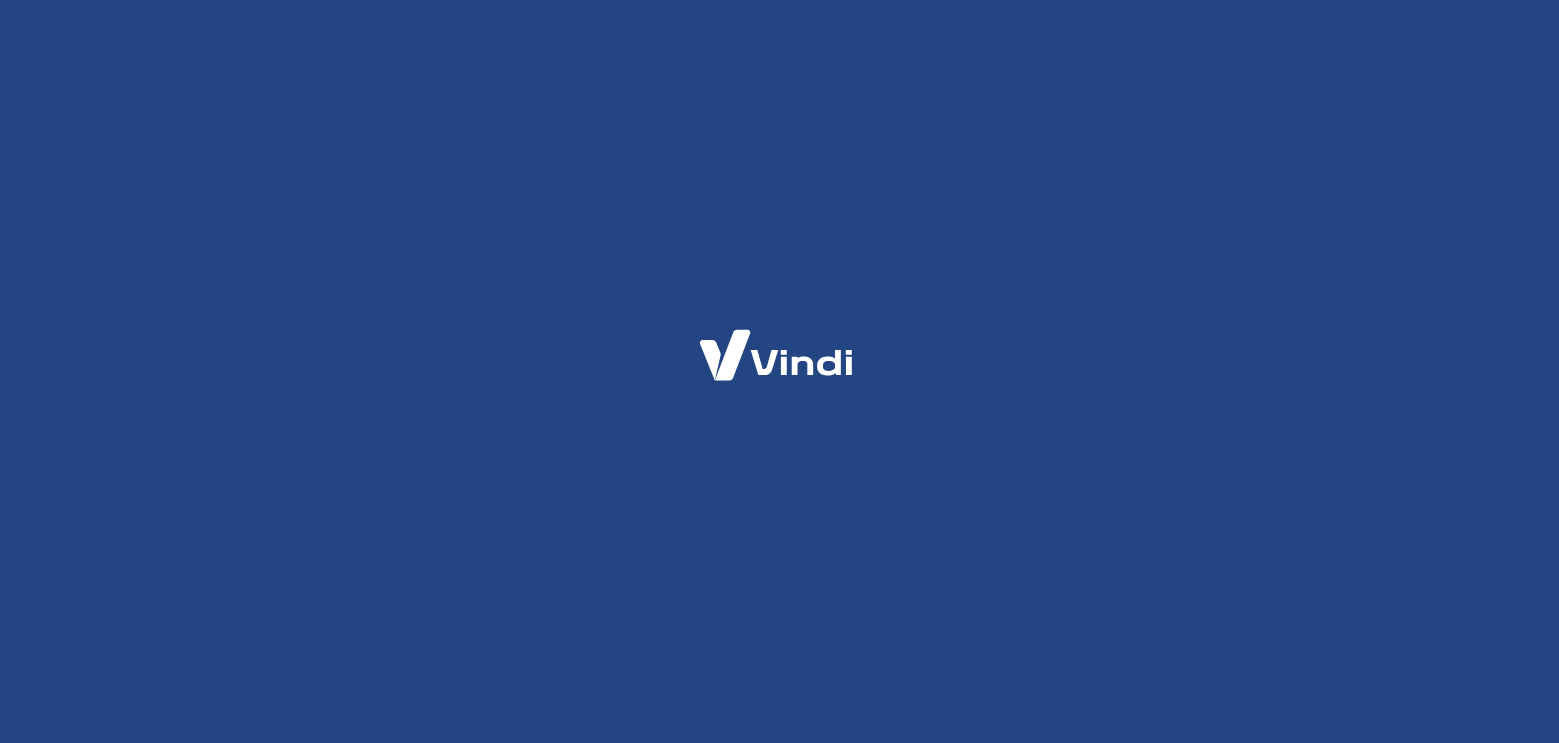 scroll, scrollTop: 0, scrollLeft: 0, axis: both 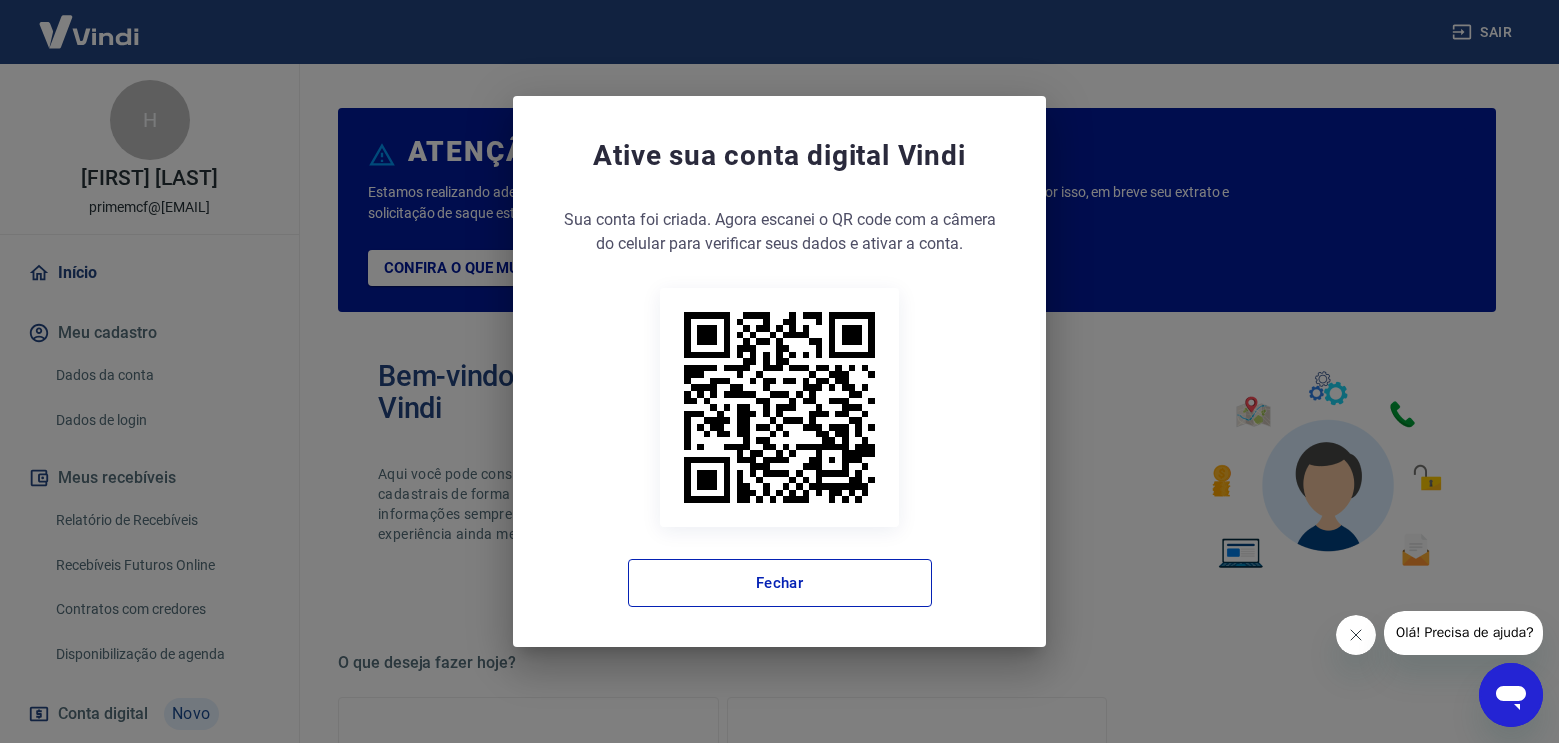 click 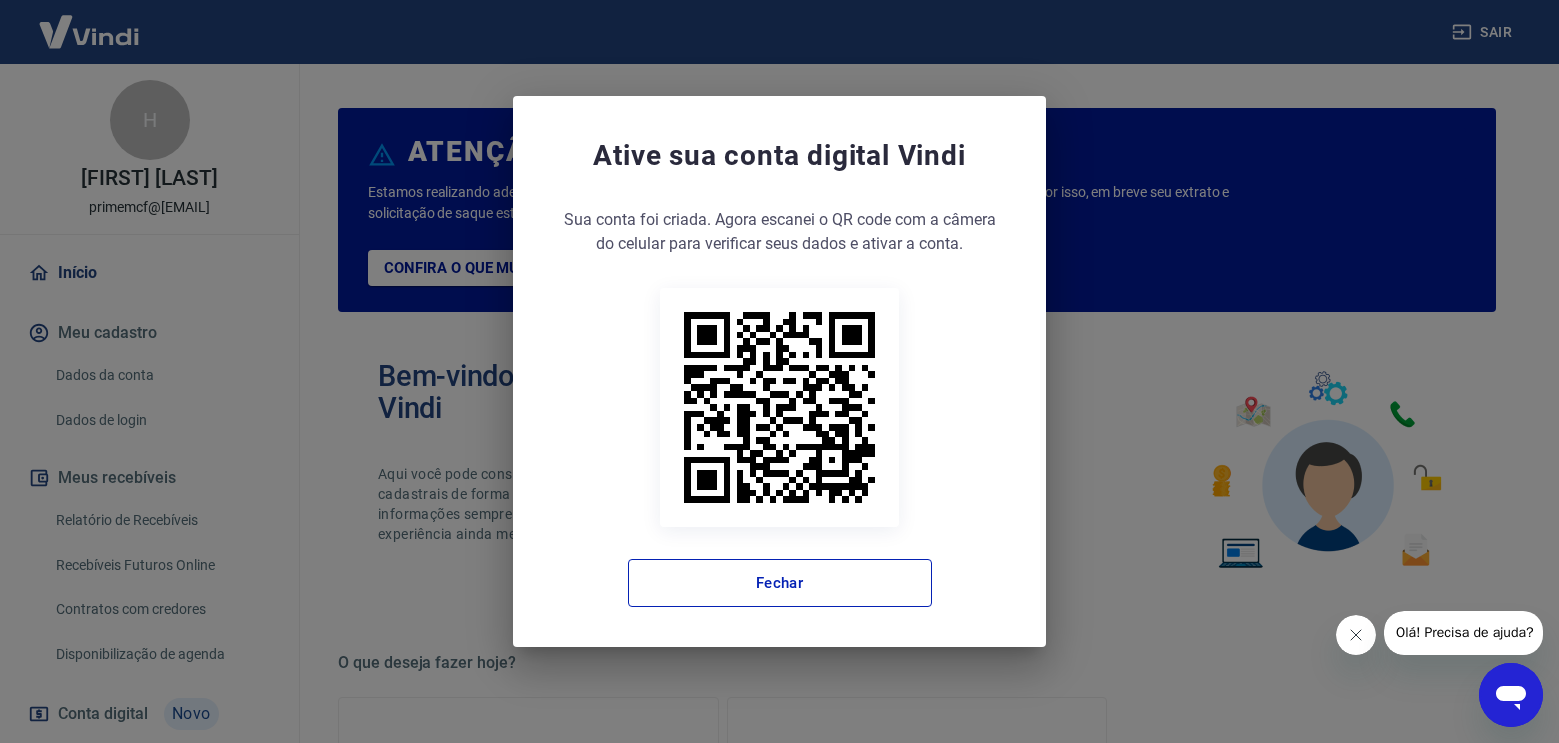 drag, startPoint x: 657, startPoint y: 289, endPoint x: 896, endPoint y: 525, distance: 335.88242 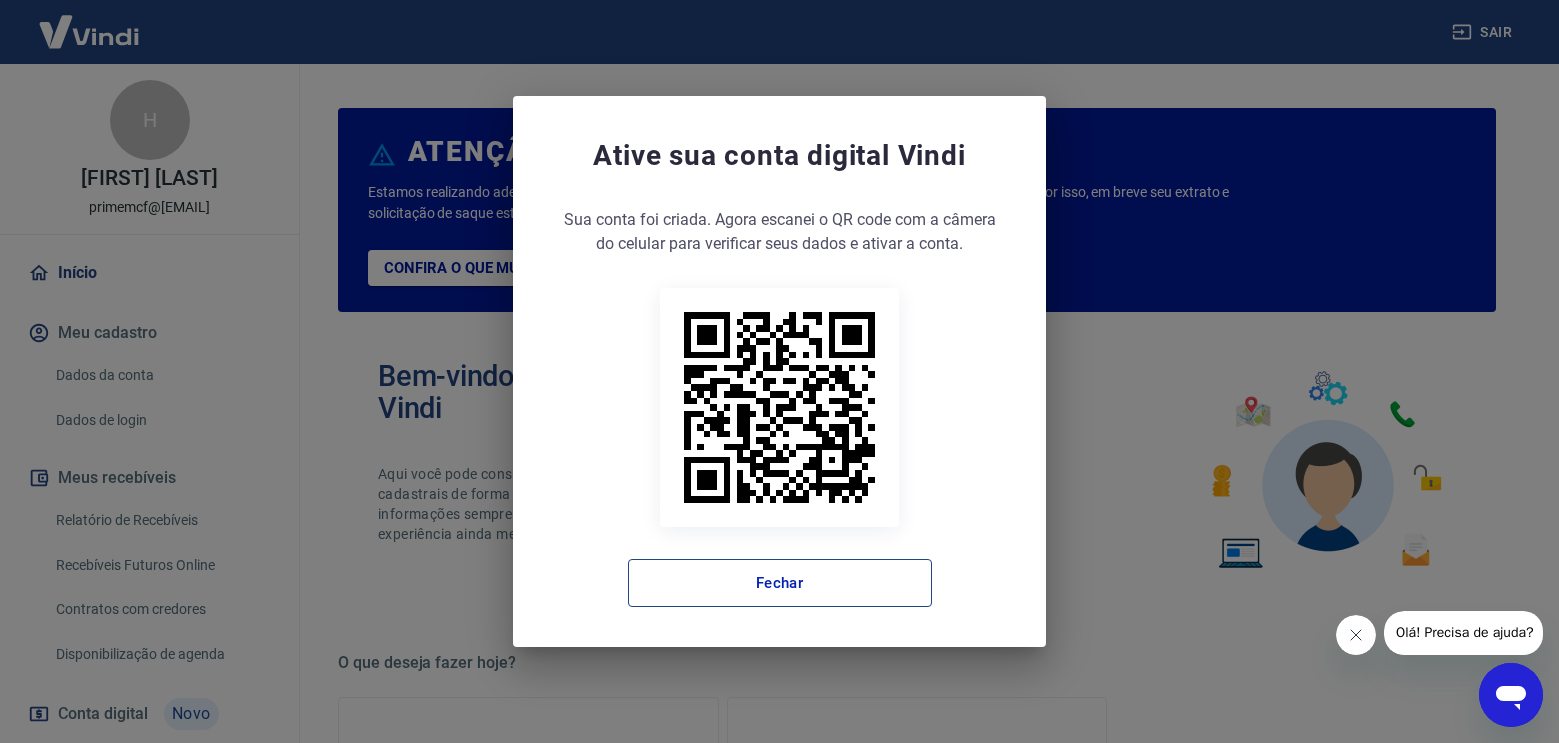 click on "Fechar" at bounding box center [780, 583] 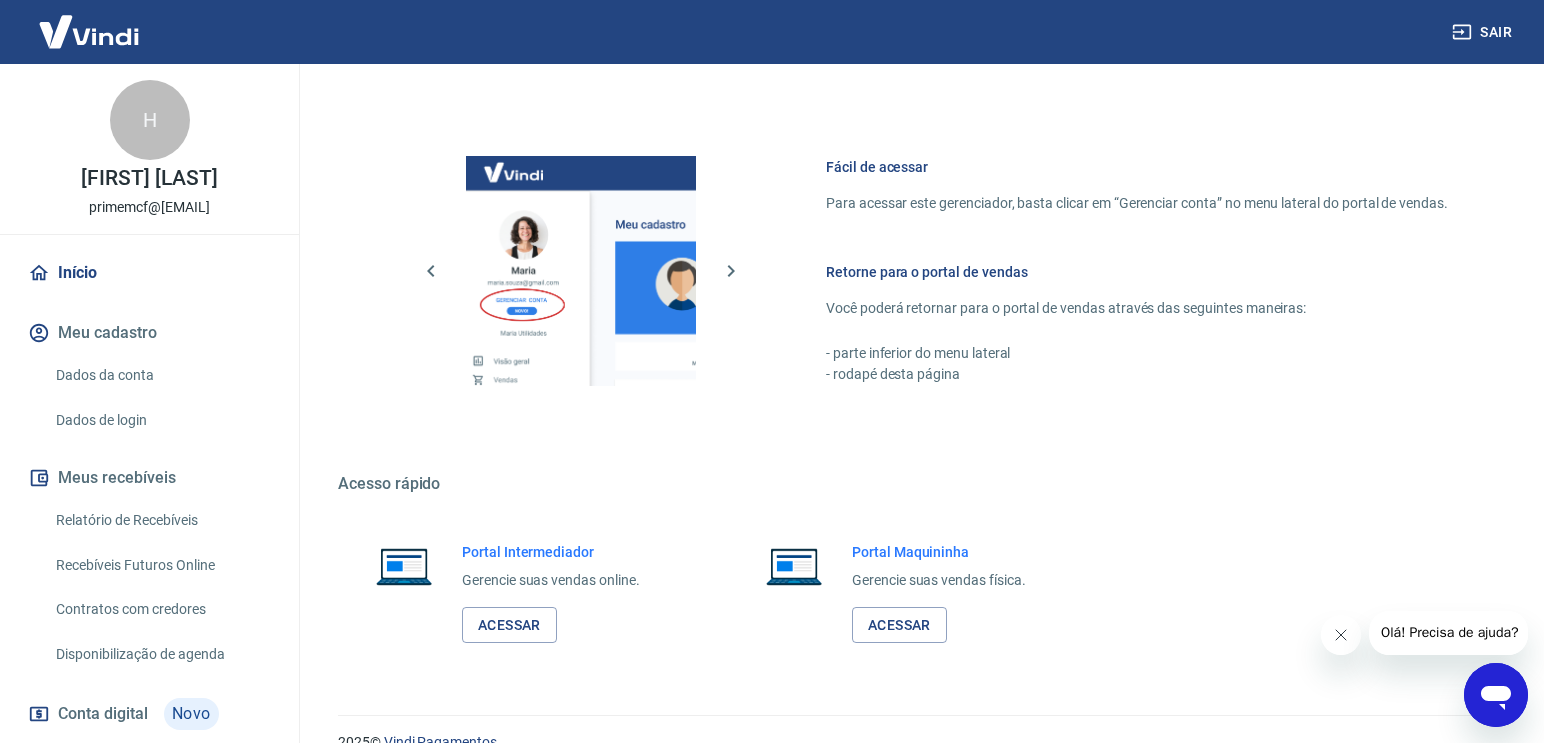 scroll, scrollTop: 1023, scrollLeft: 0, axis: vertical 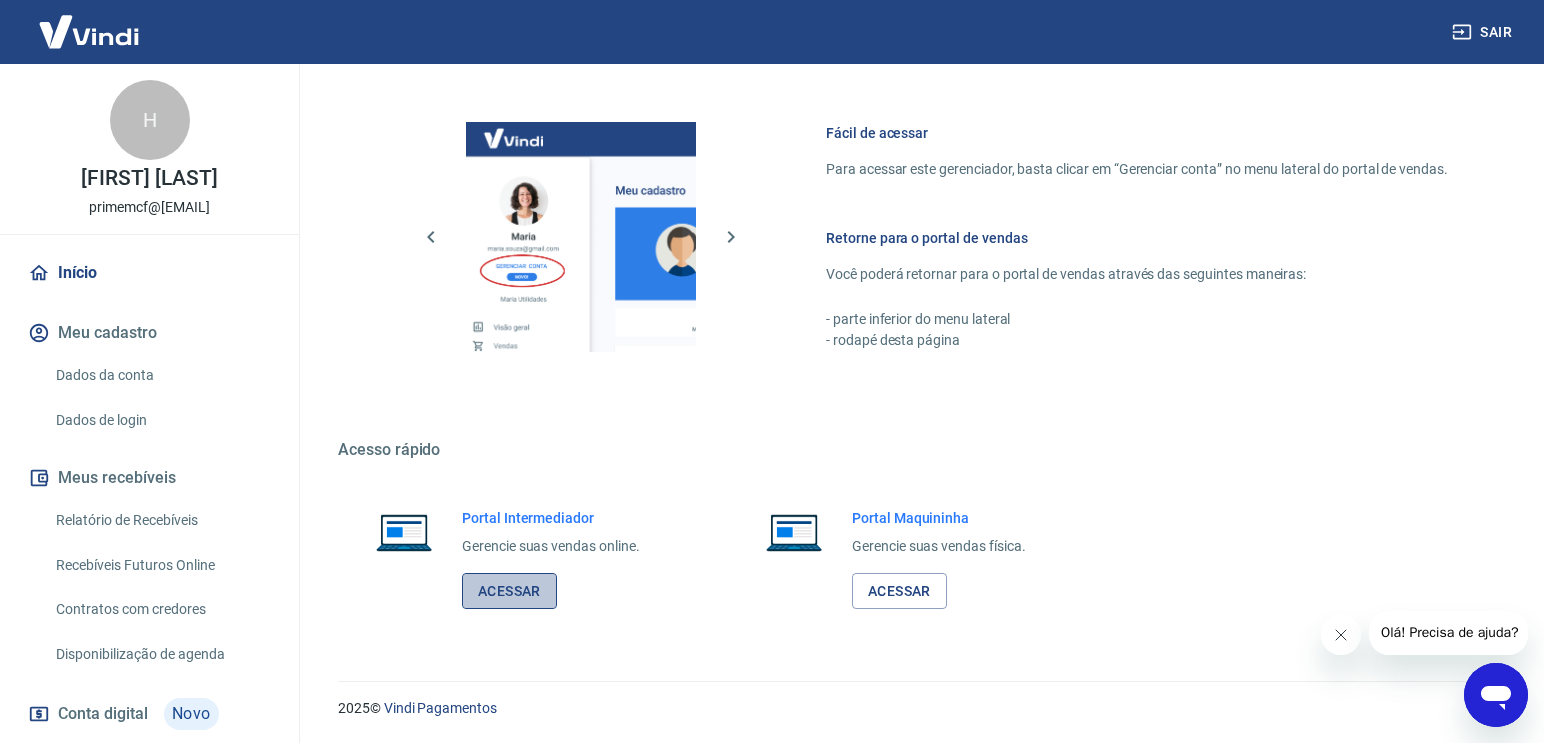 click on "Acessar" at bounding box center (509, 591) 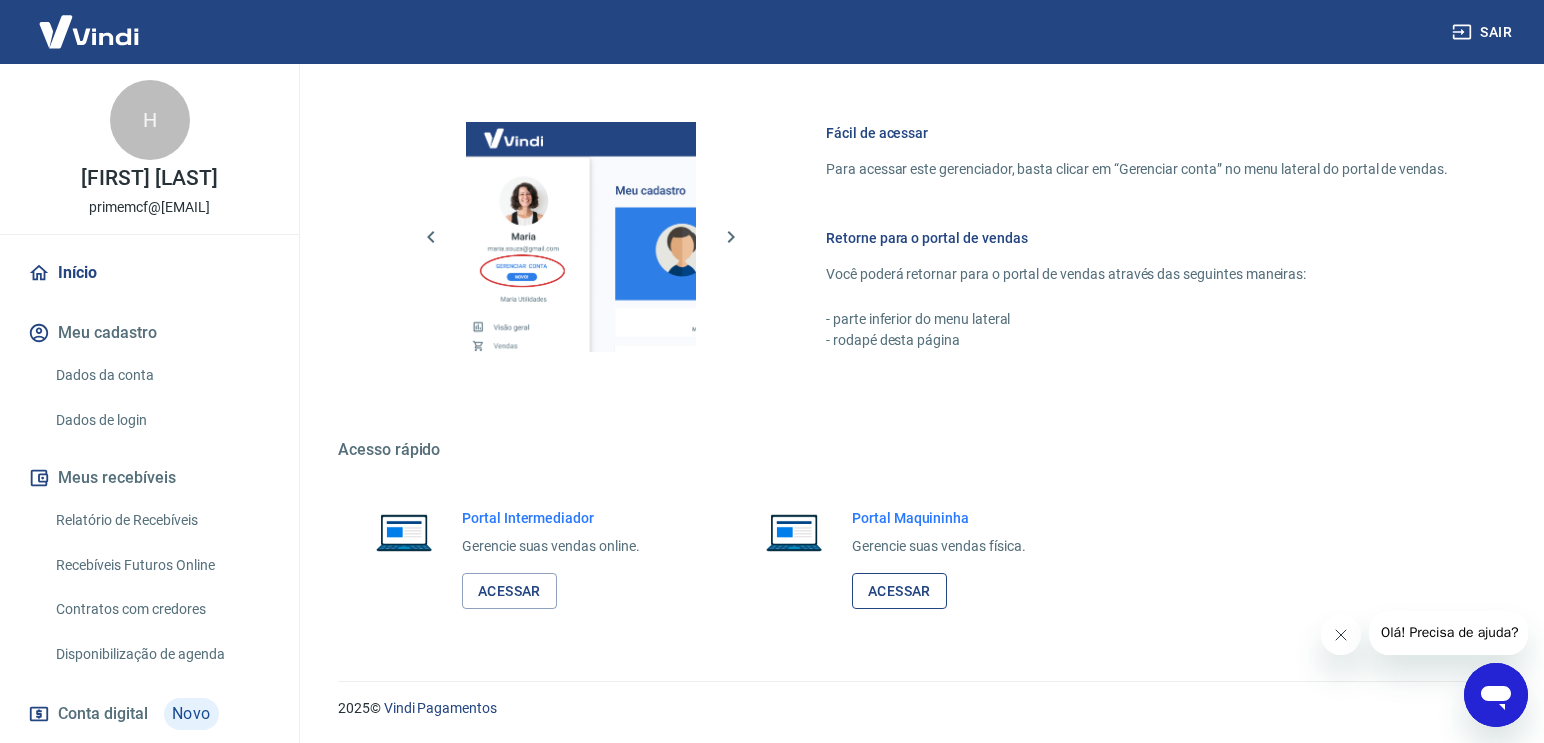 click on "Acessar" at bounding box center [899, 591] 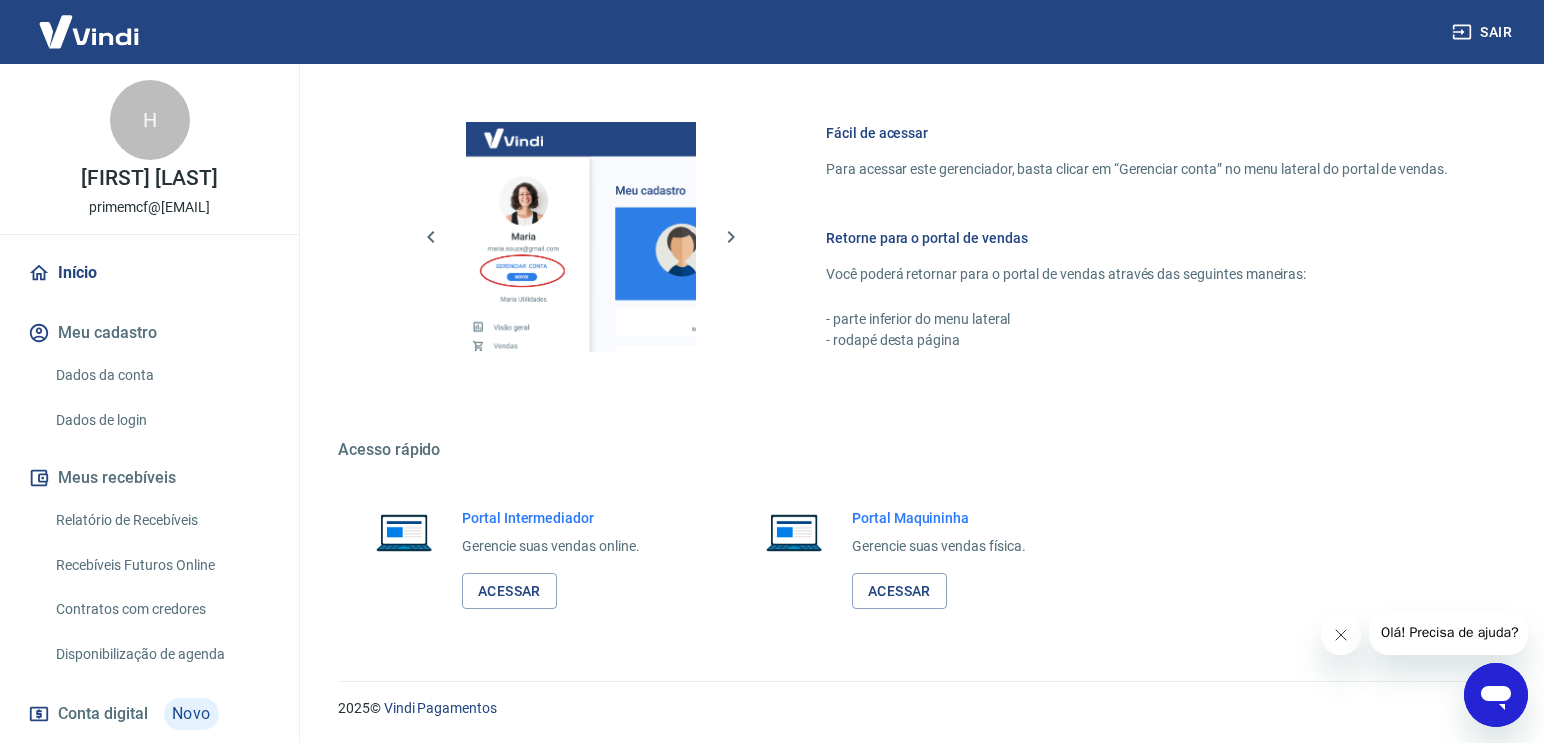 scroll, scrollTop: 115, scrollLeft: 0, axis: vertical 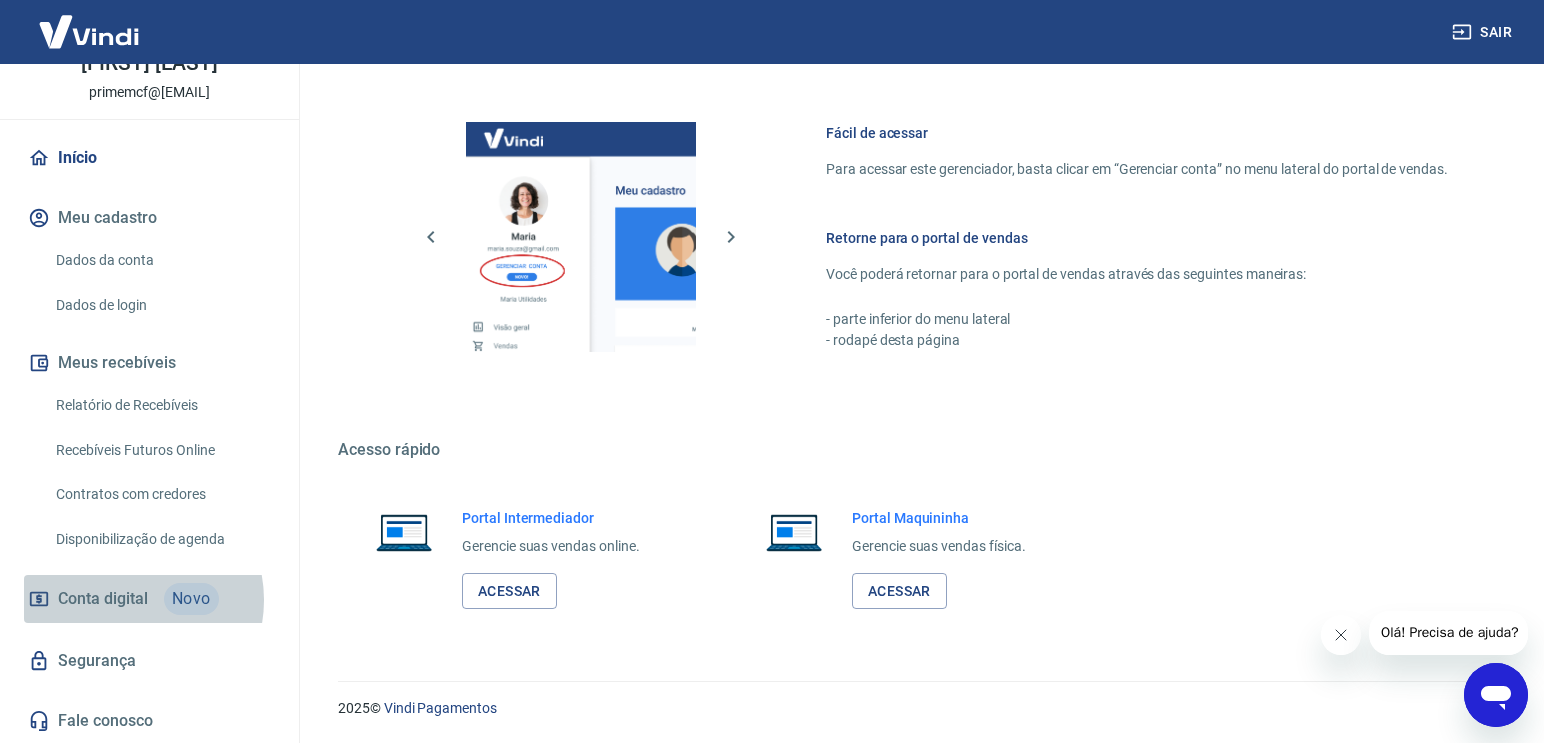 click on "Conta digital" at bounding box center (103, 599) 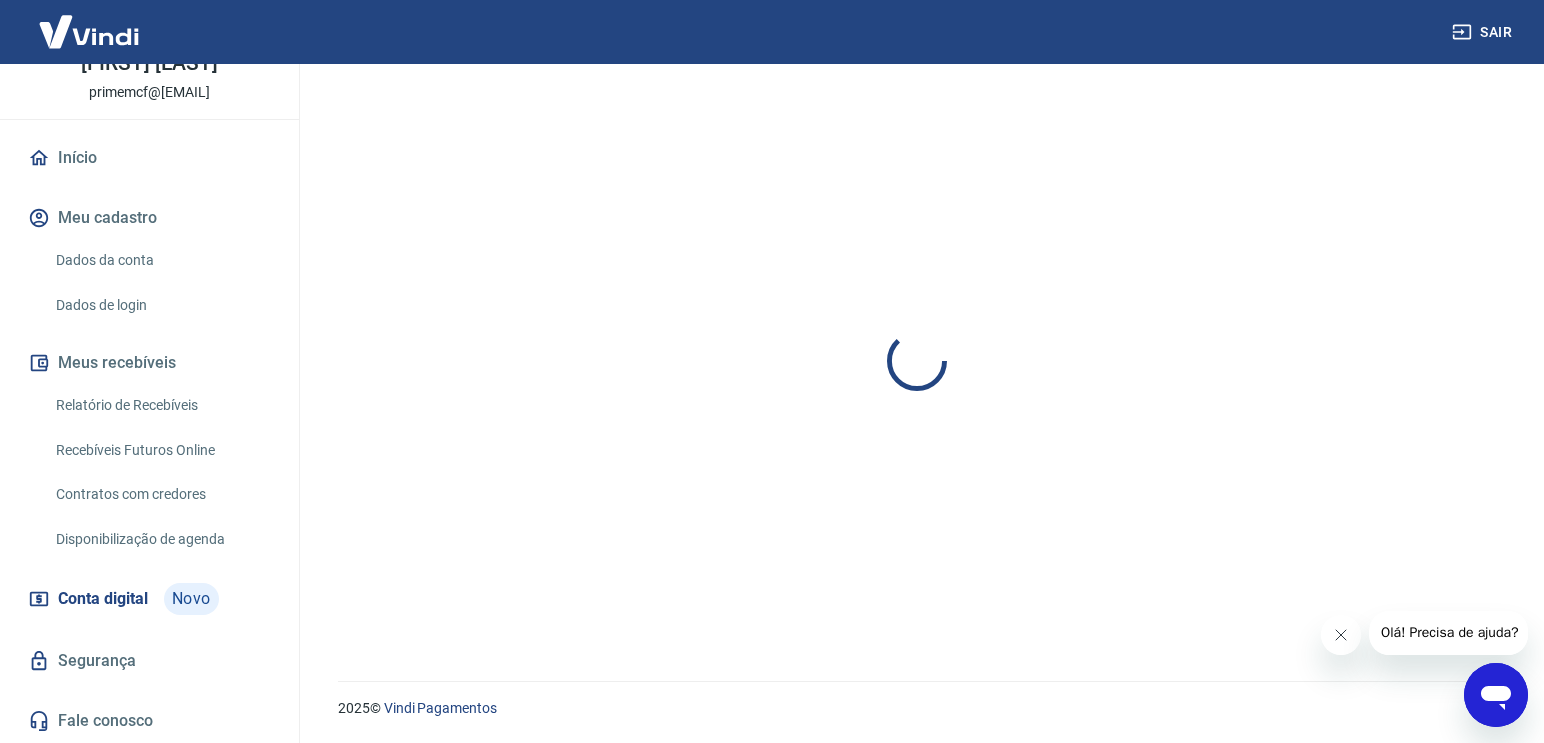 scroll, scrollTop: 0, scrollLeft: 0, axis: both 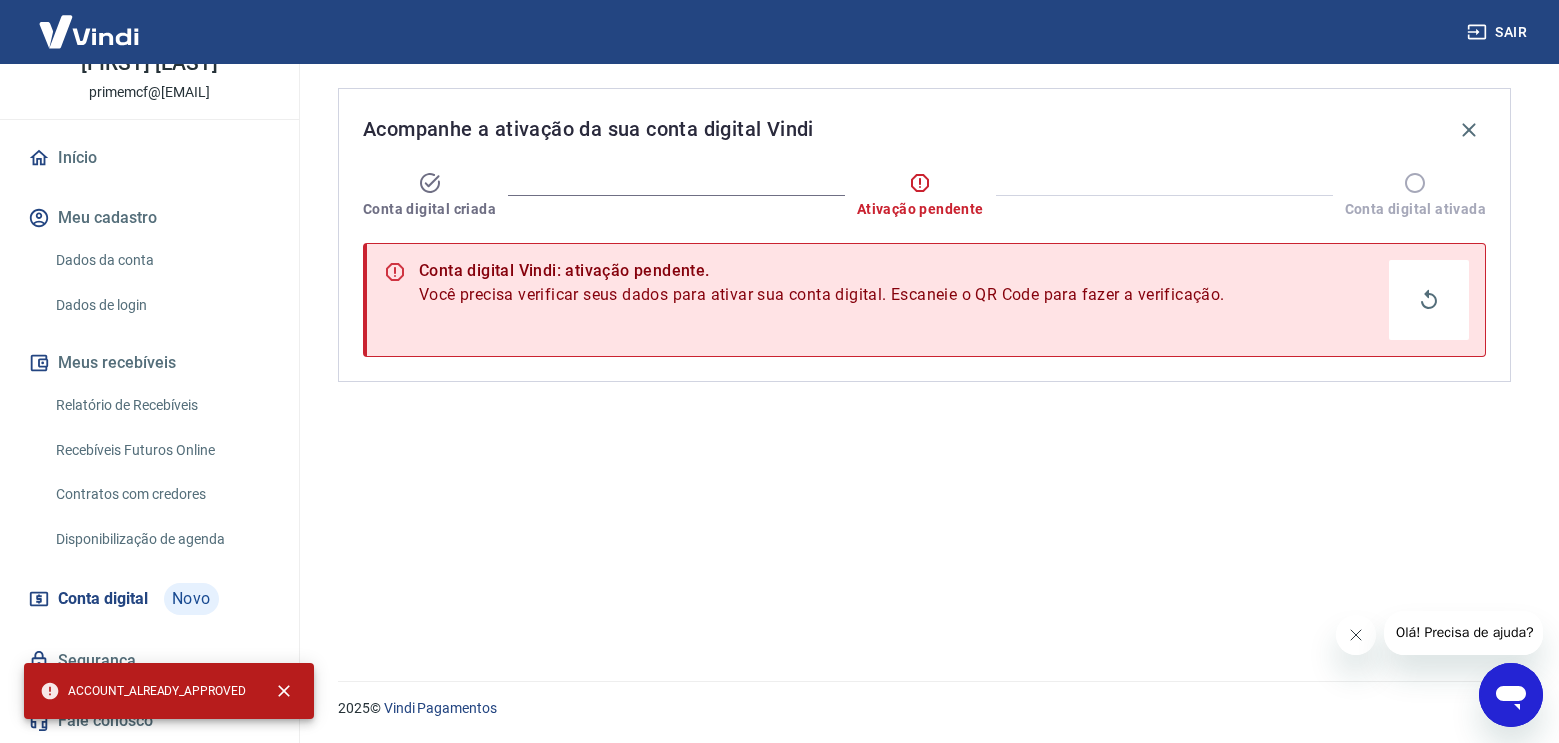 click on "Relatório de Recebíveis" at bounding box center (161, 405) 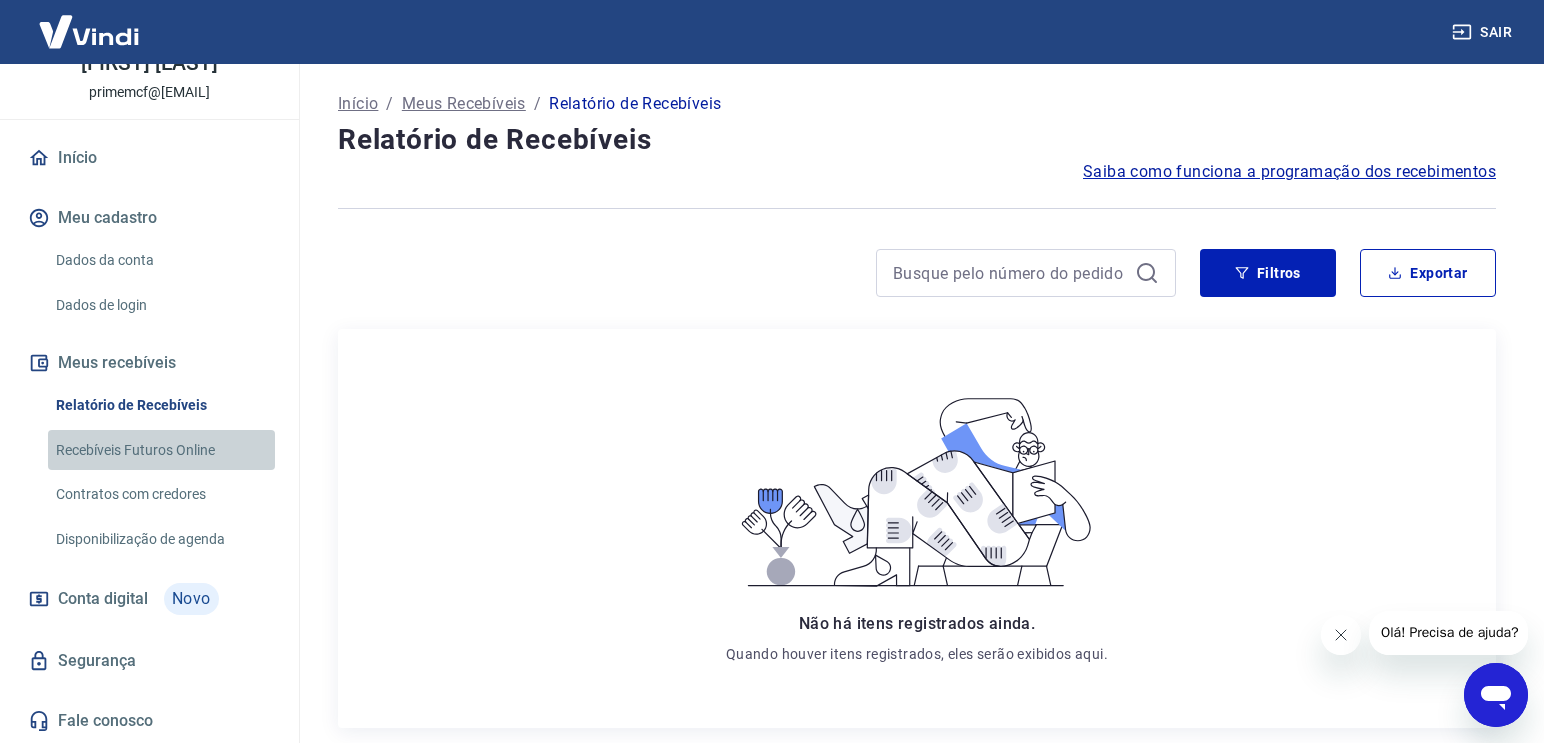 click on "Recebíveis Futuros Online" at bounding box center (161, 450) 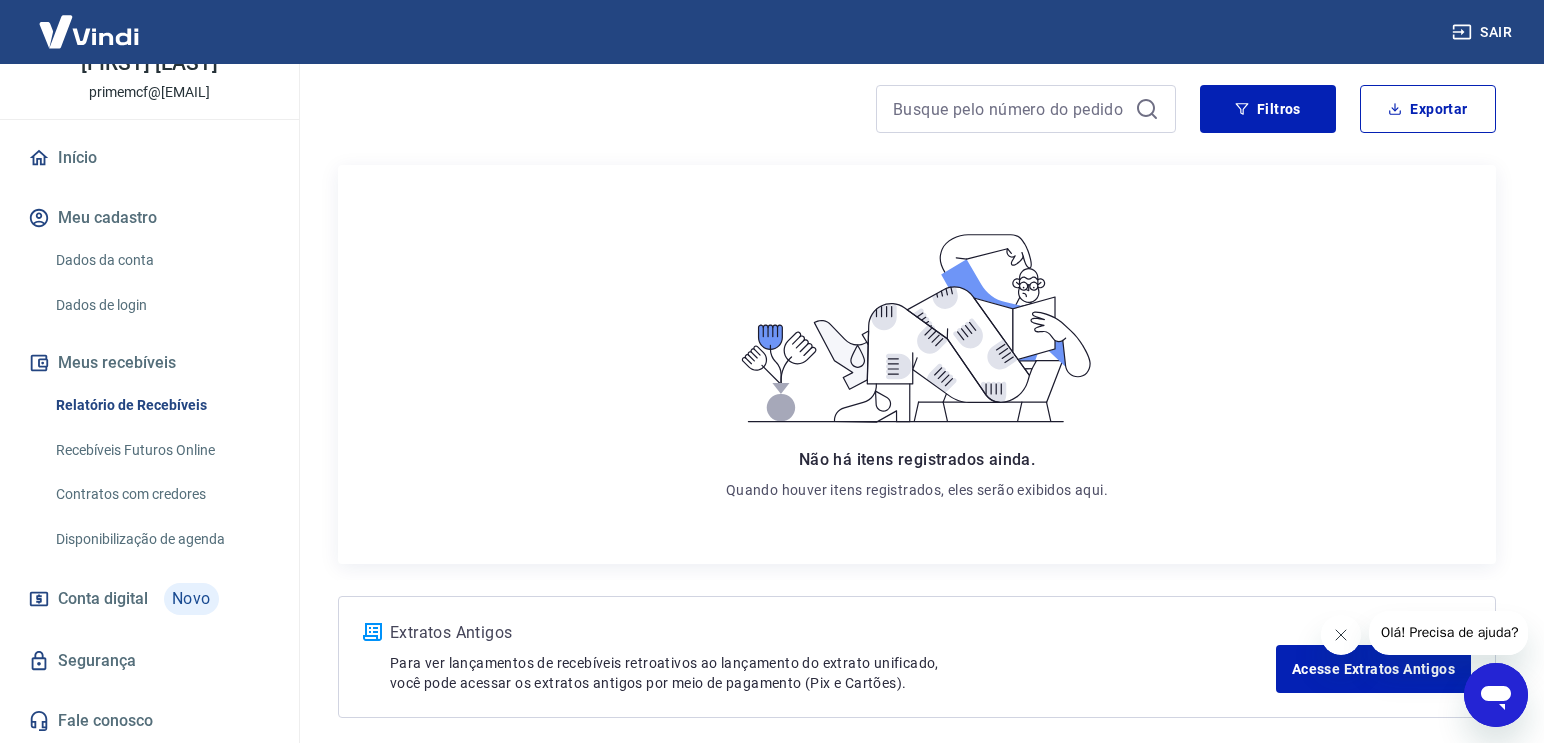 scroll, scrollTop: 250, scrollLeft: 0, axis: vertical 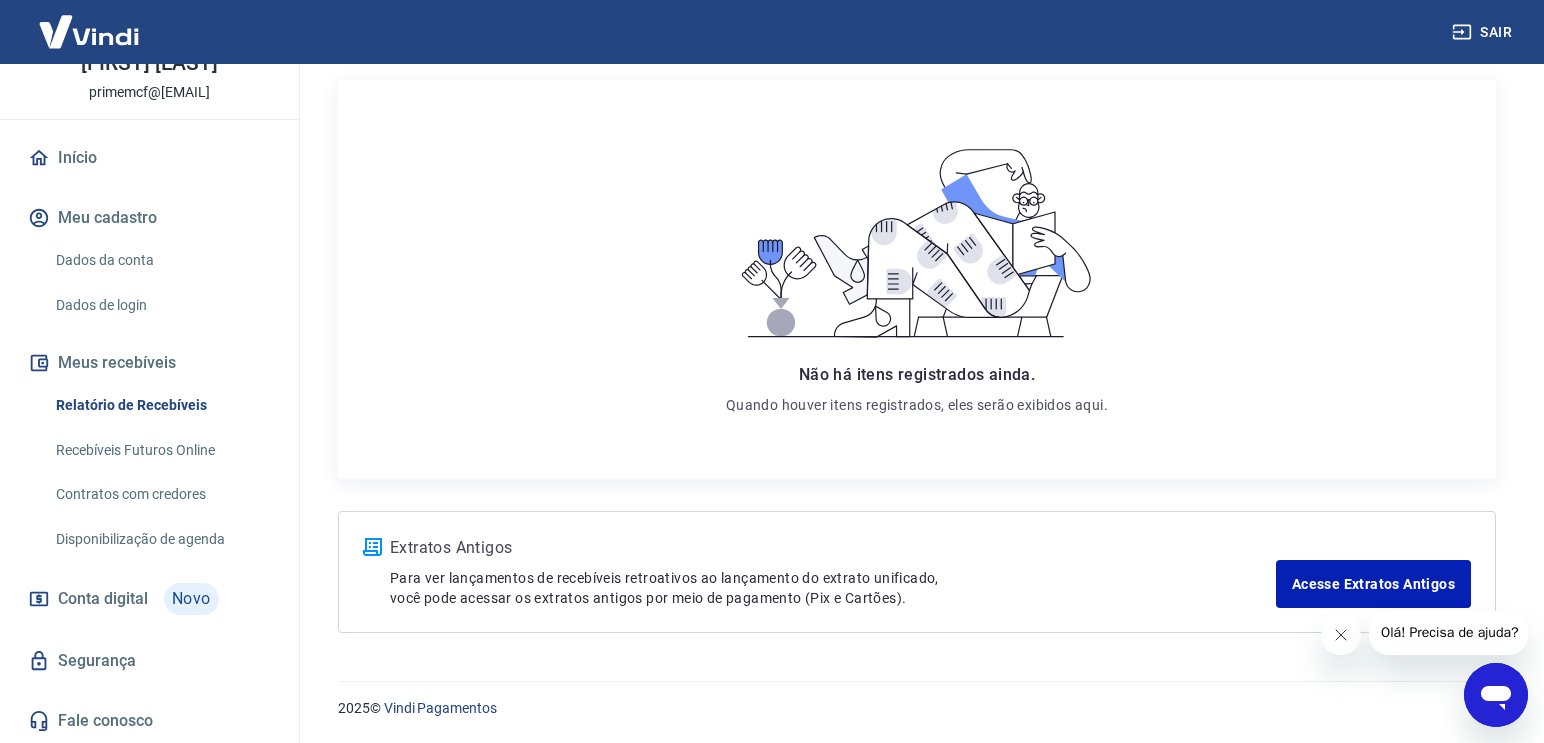 click on "Conta digital Novo" at bounding box center (149, 599) 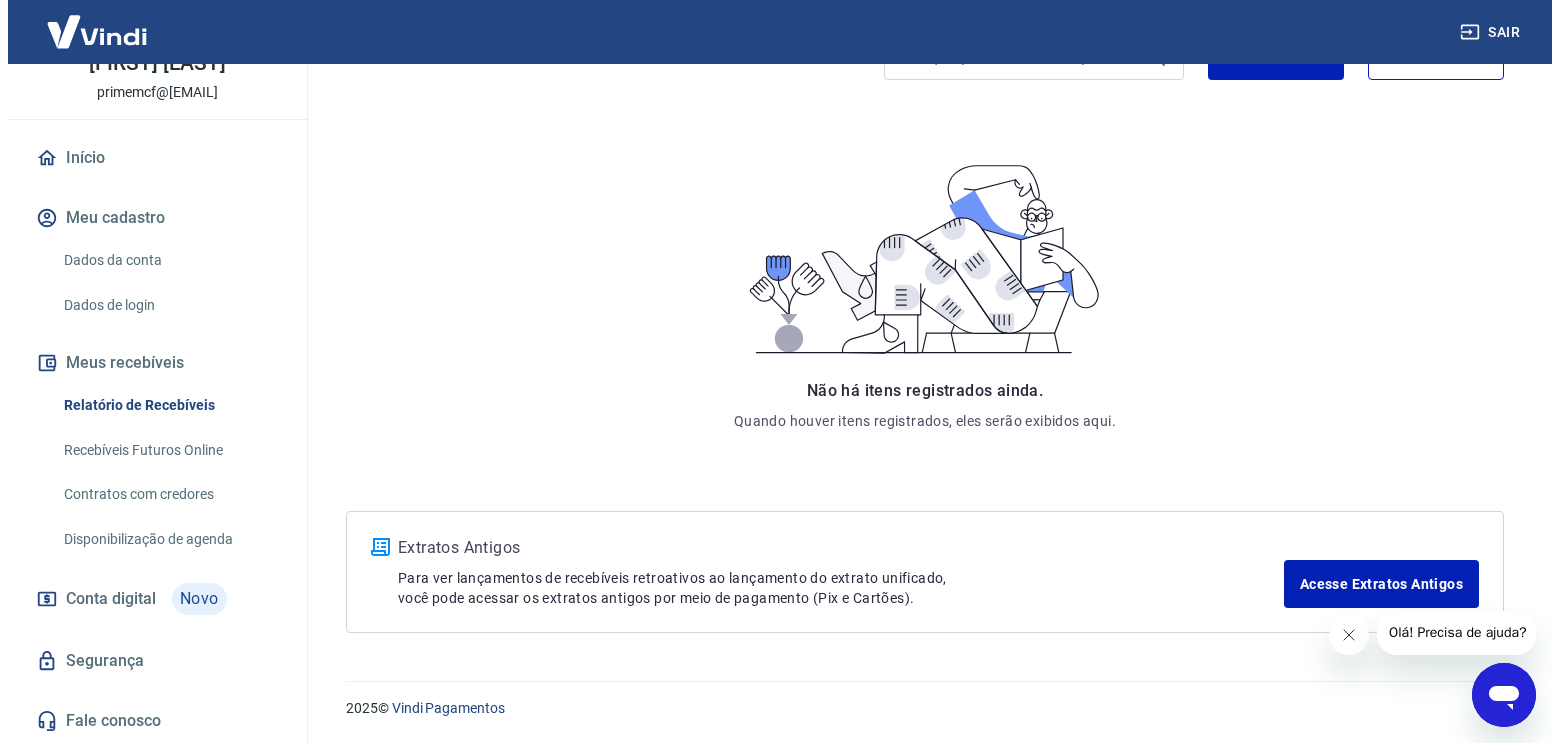 scroll, scrollTop: 0, scrollLeft: 0, axis: both 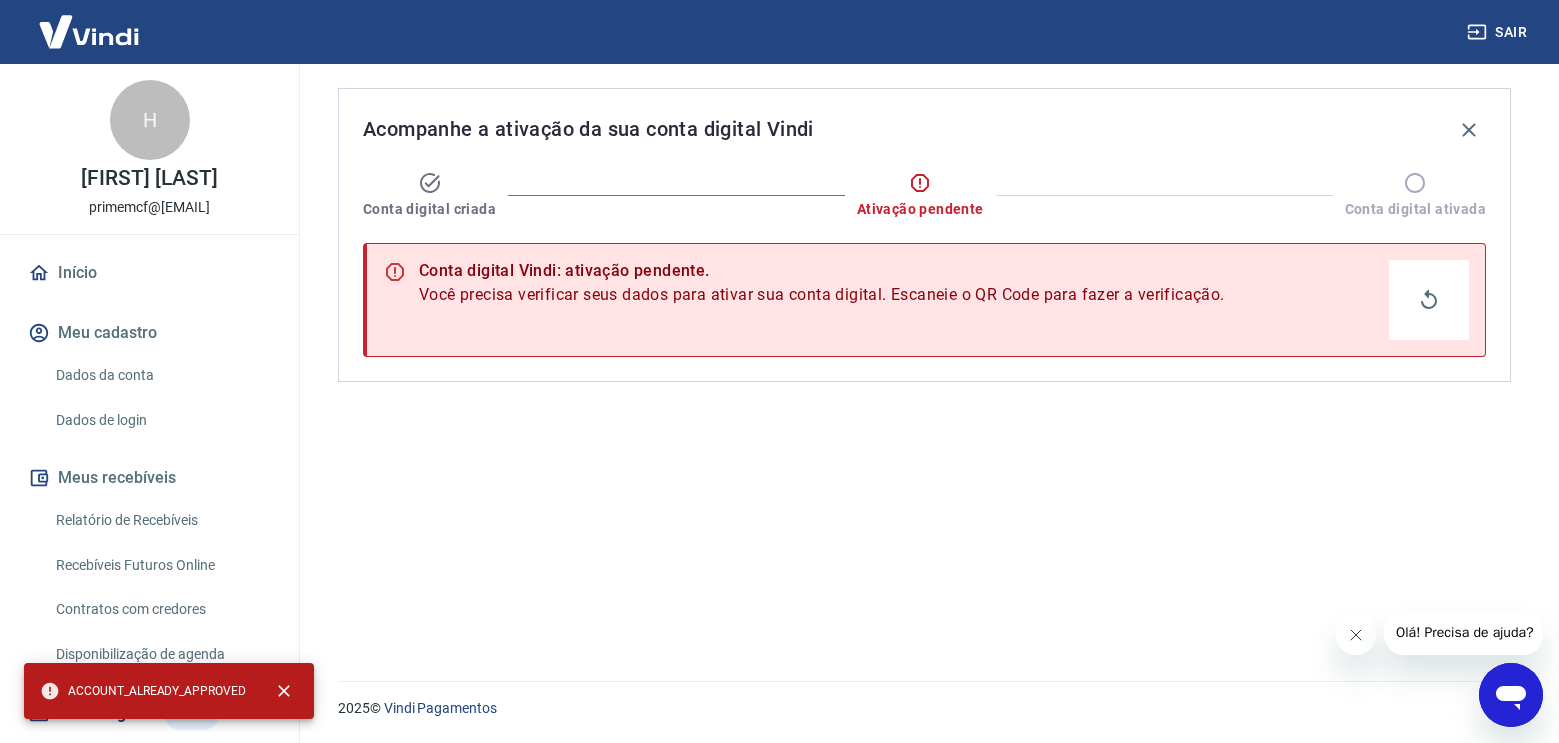 click at bounding box center [89, 31] 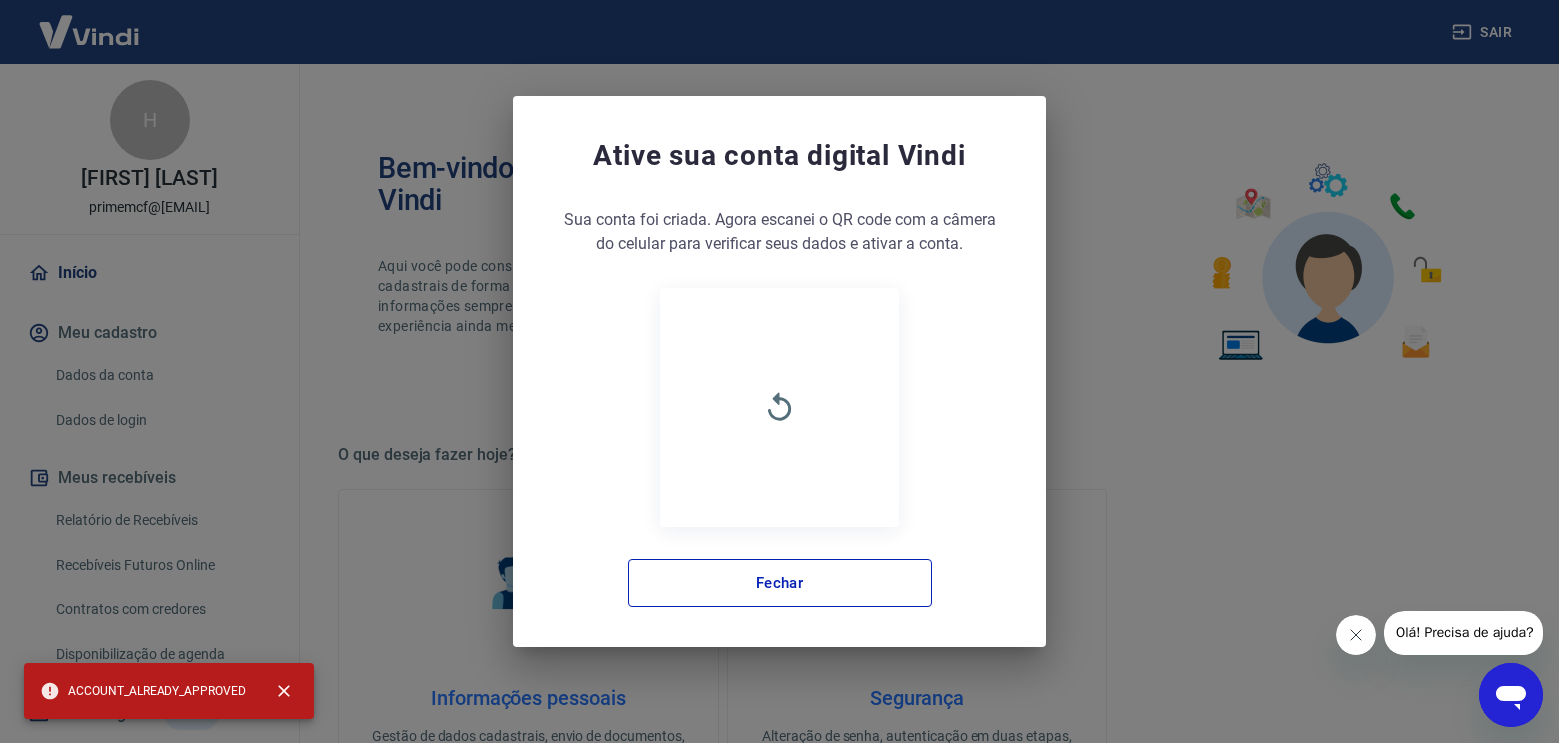 click on "Ative sua conta digital Vindi Sua conta foi criada. Agora clique no botão abaixo para verificar seus dados e ativar a conta. Sua conta foi criada. Agora escanei o QR code com a câmera do celular para verificar seus dados e ativar a conta. Acessar ativação Fechar" at bounding box center (779, 371) 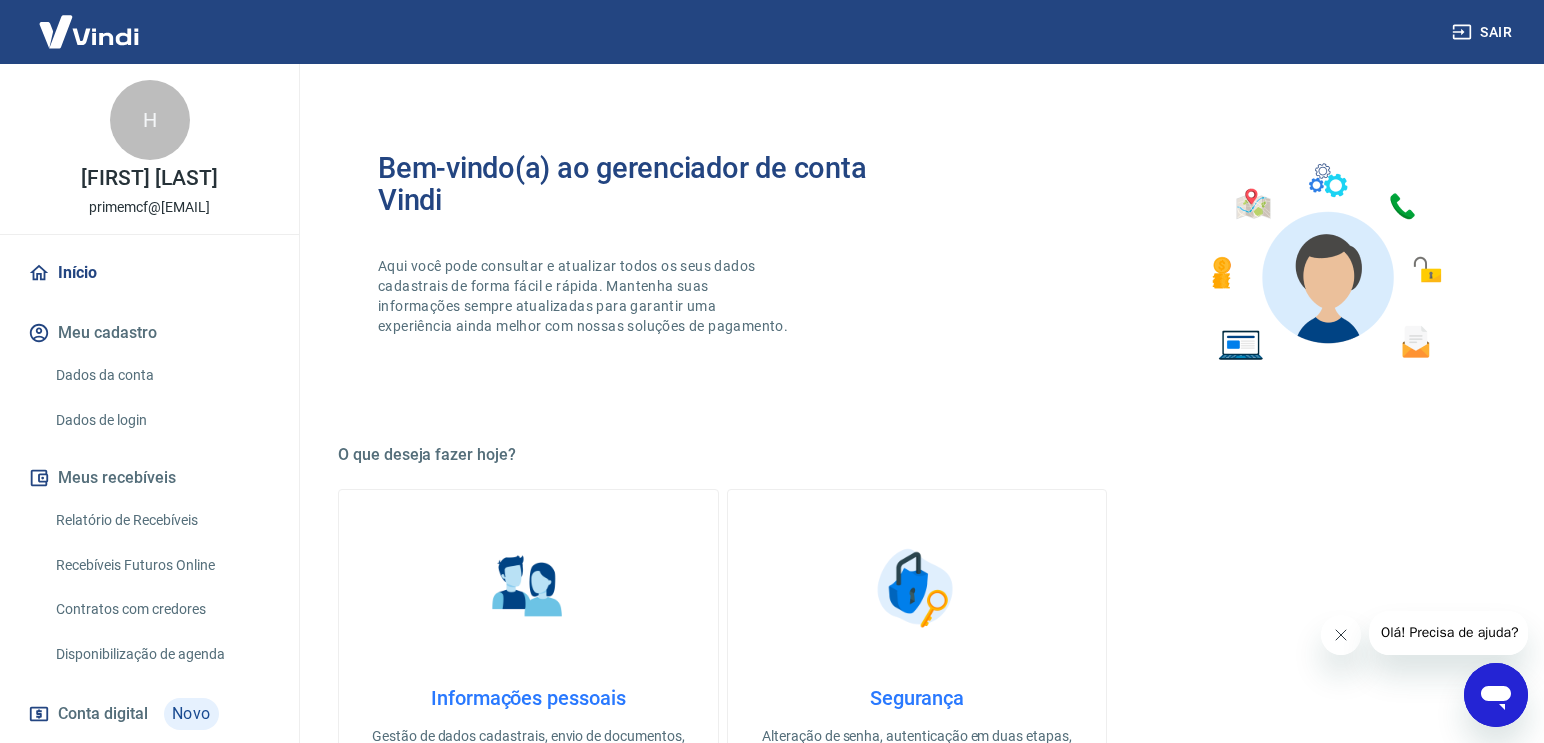click on "Sair" at bounding box center (1484, 32) 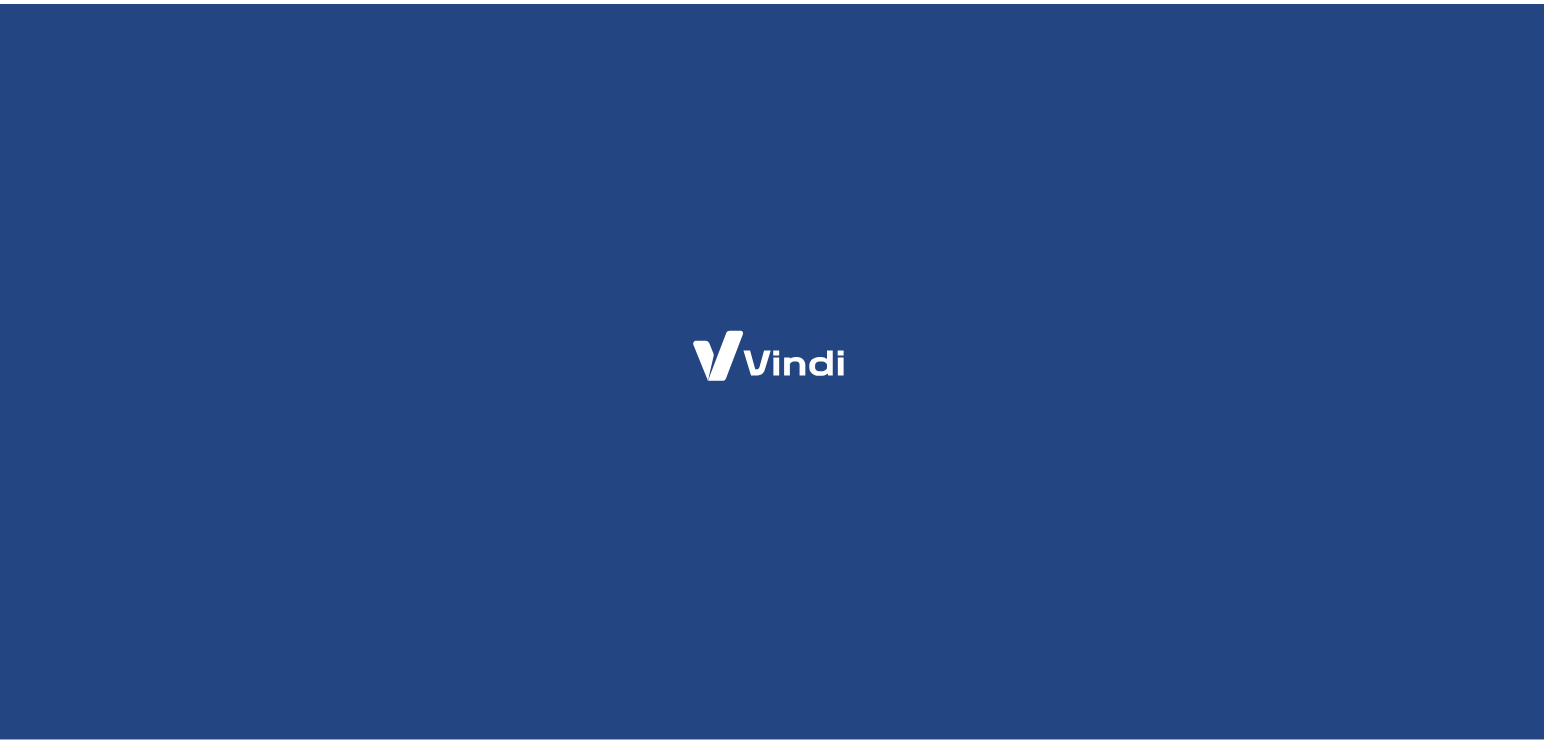 scroll, scrollTop: 0, scrollLeft: 0, axis: both 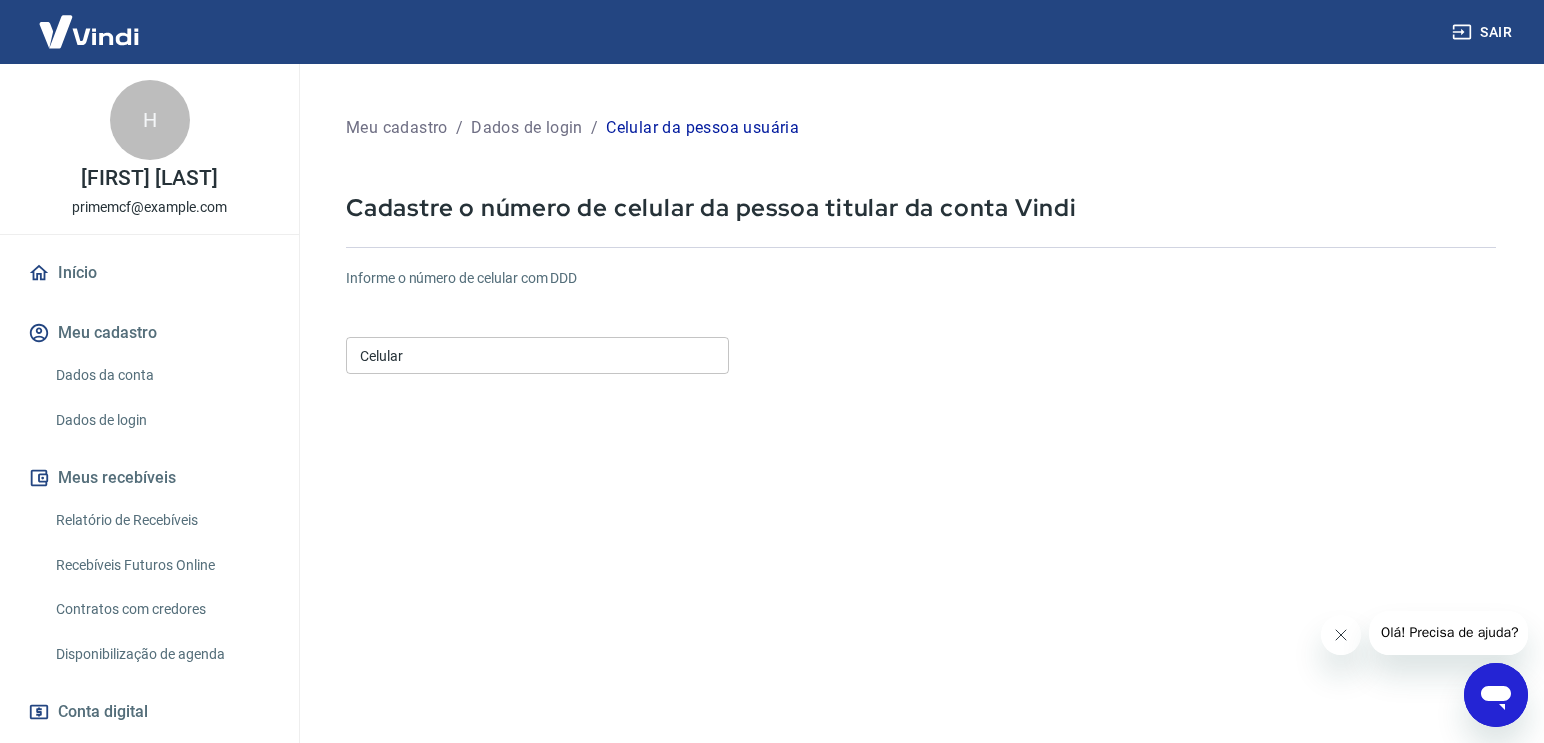 click on "Celular" at bounding box center [537, 355] 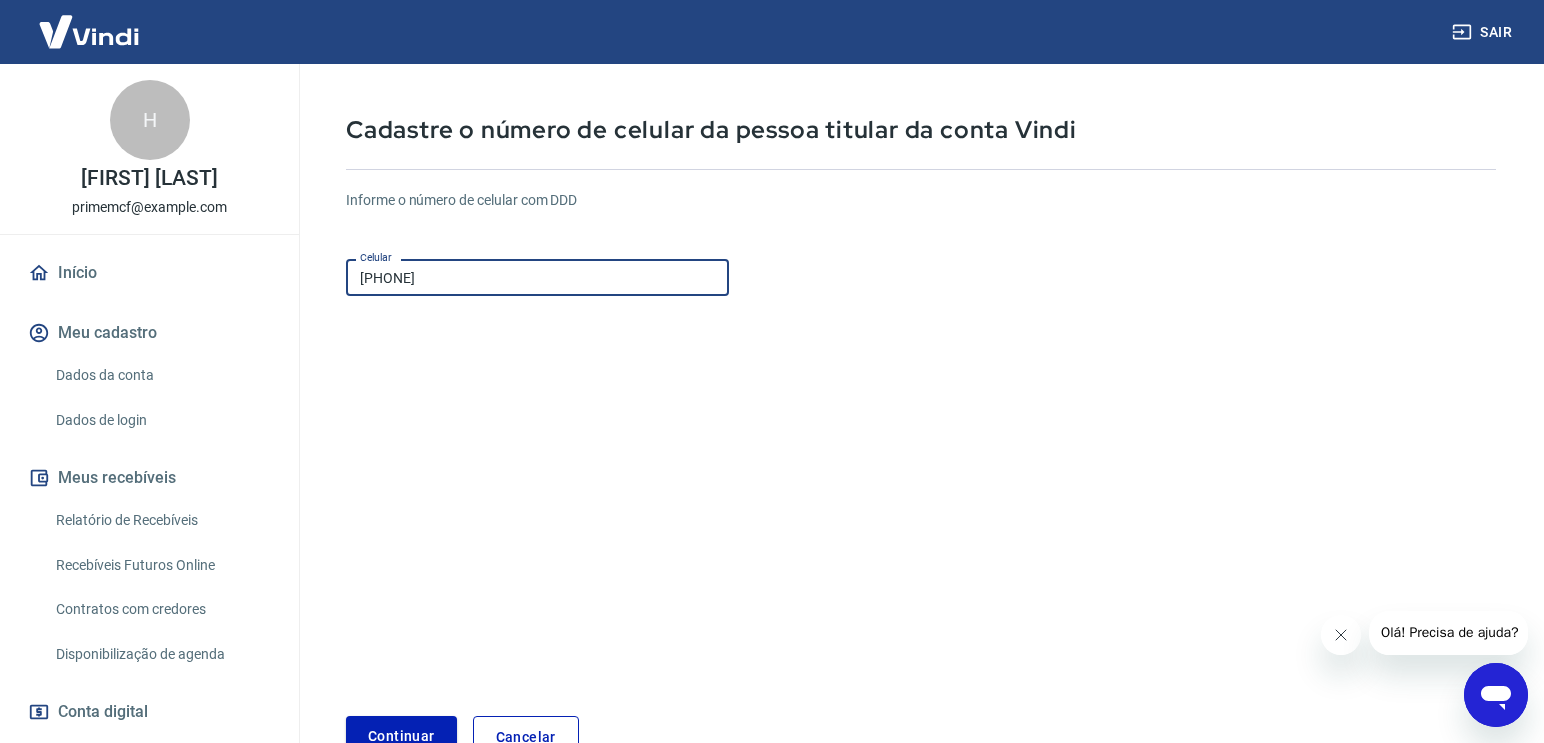 scroll, scrollTop: 204, scrollLeft: 0, axis: vertical 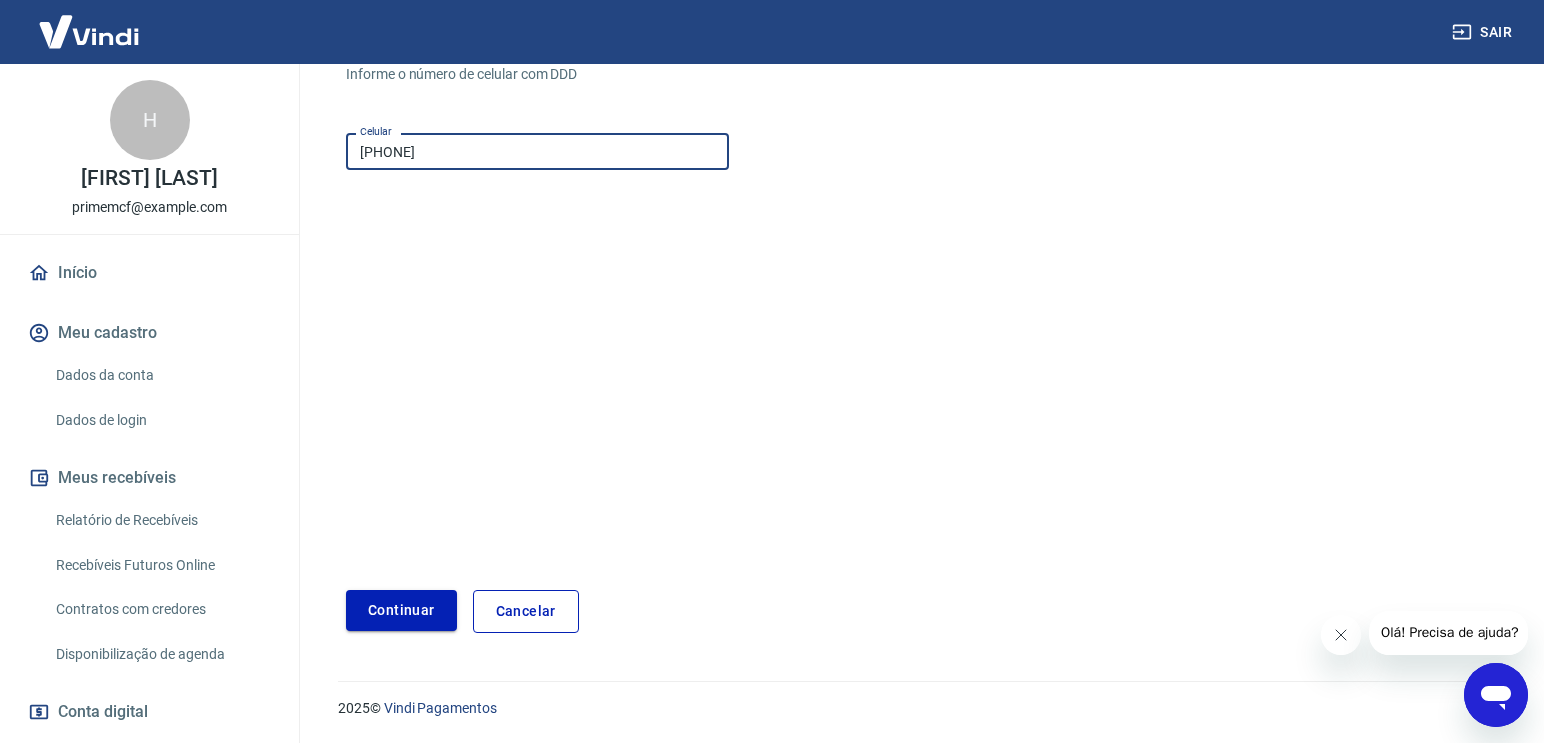 type on "(35) 99959-1314" 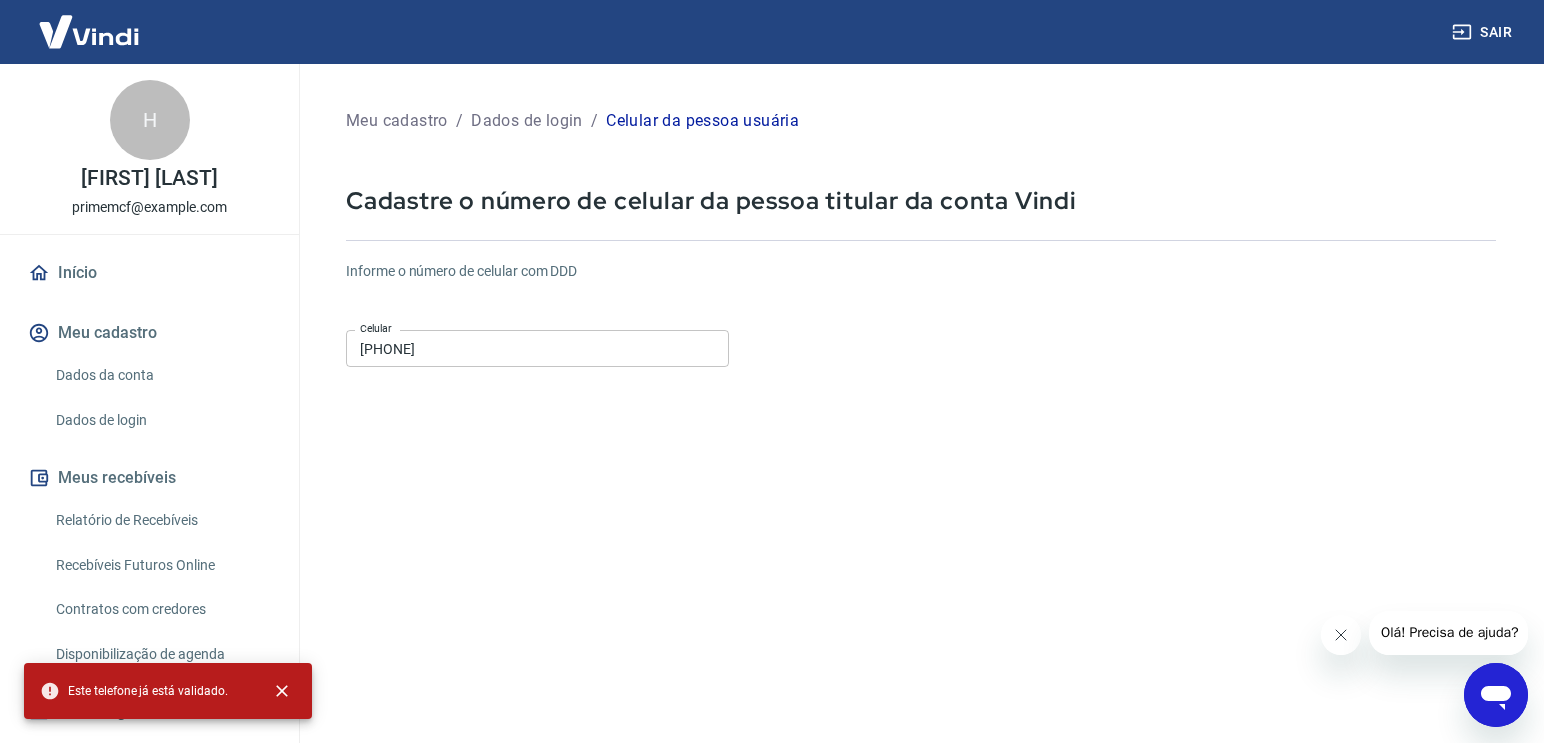 scroll, scrollTop: 0, scrollLeft: 0, axis: both 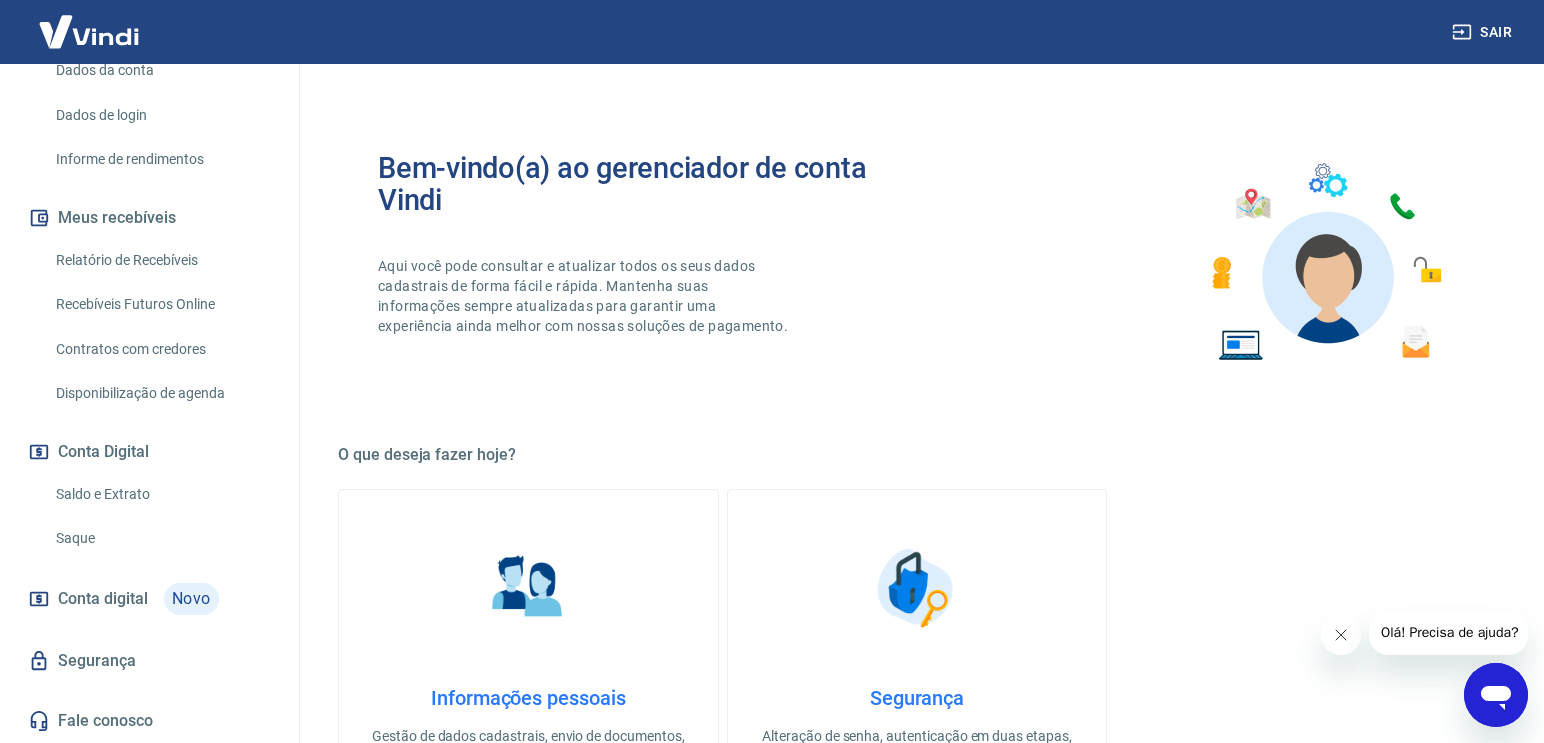 click on "Conta digital" at bounding box center (103, 599) 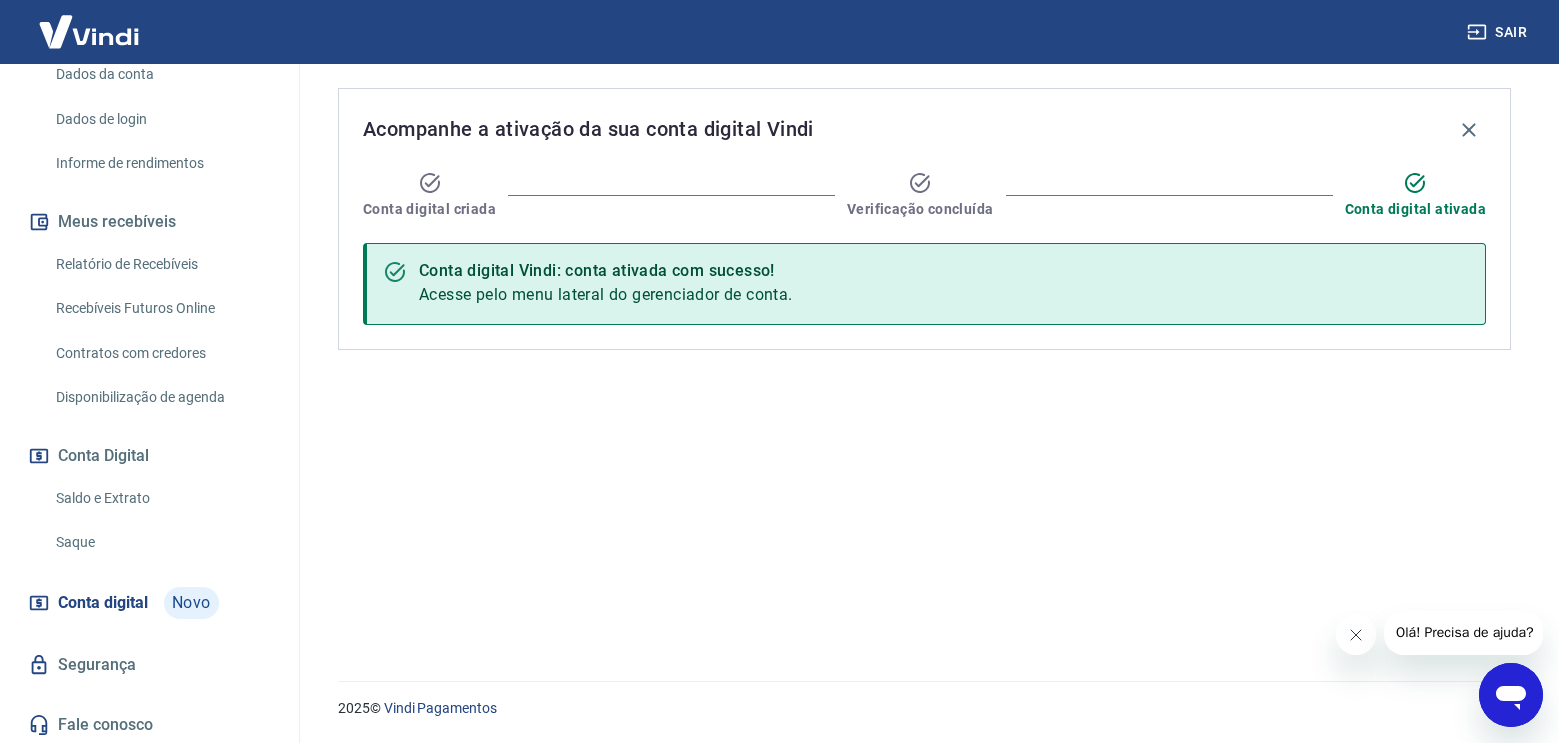 scroll, scrollTop: 305, scrollLeft: 0, axis: vertical 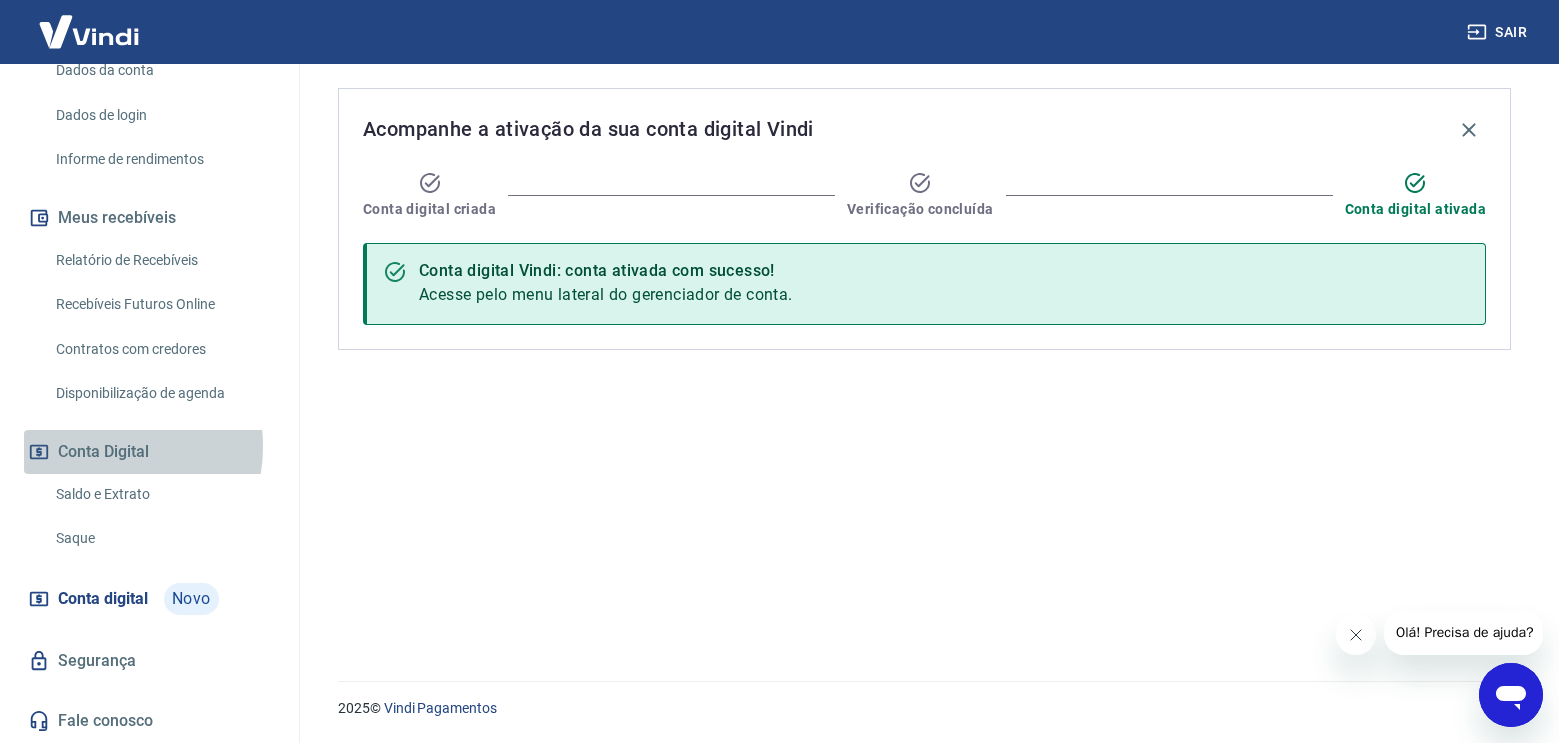 click on "Conta Digital" at bounding box center [149, 452] 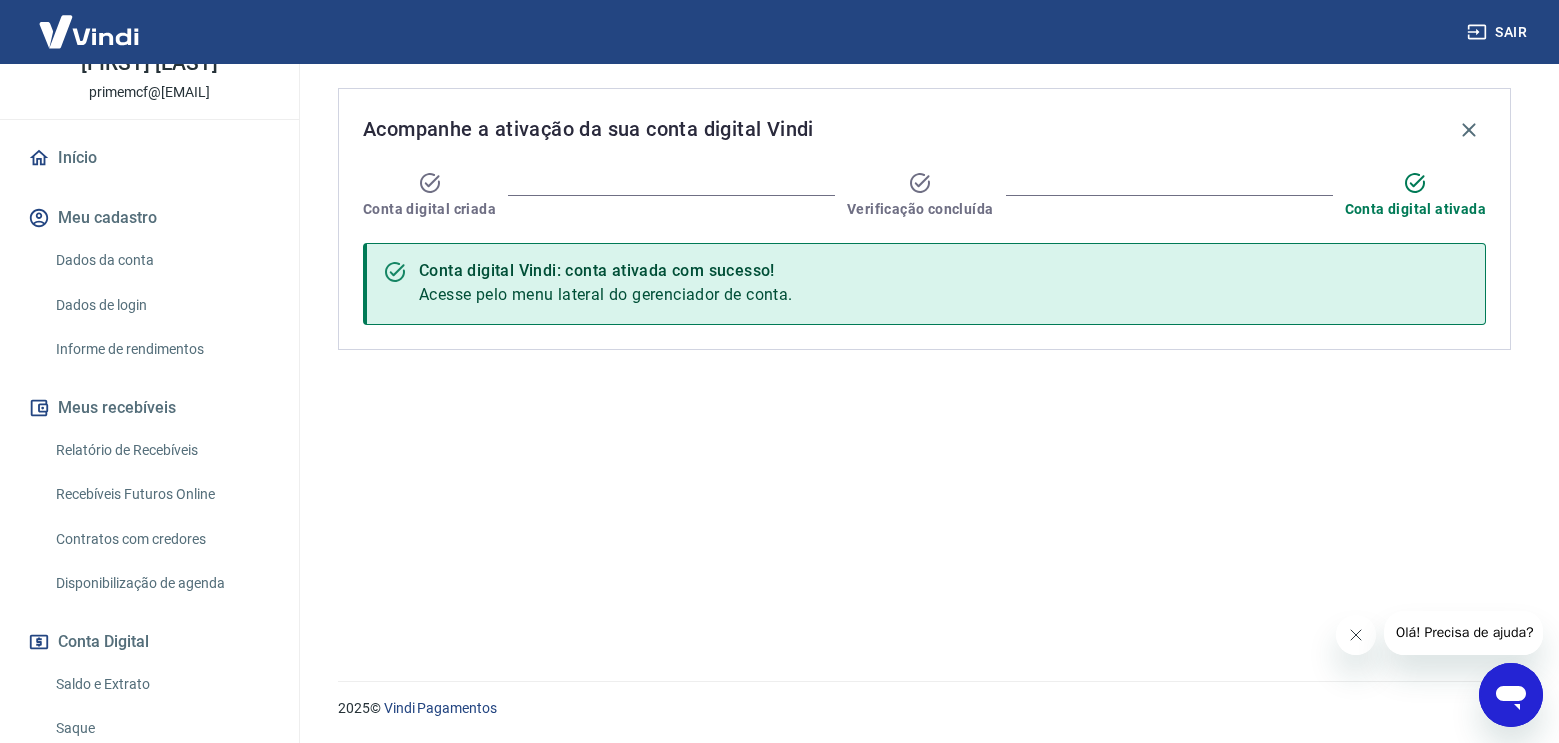 scroll, scrollTop: 305, scrollLeft: 0, axis: vertical 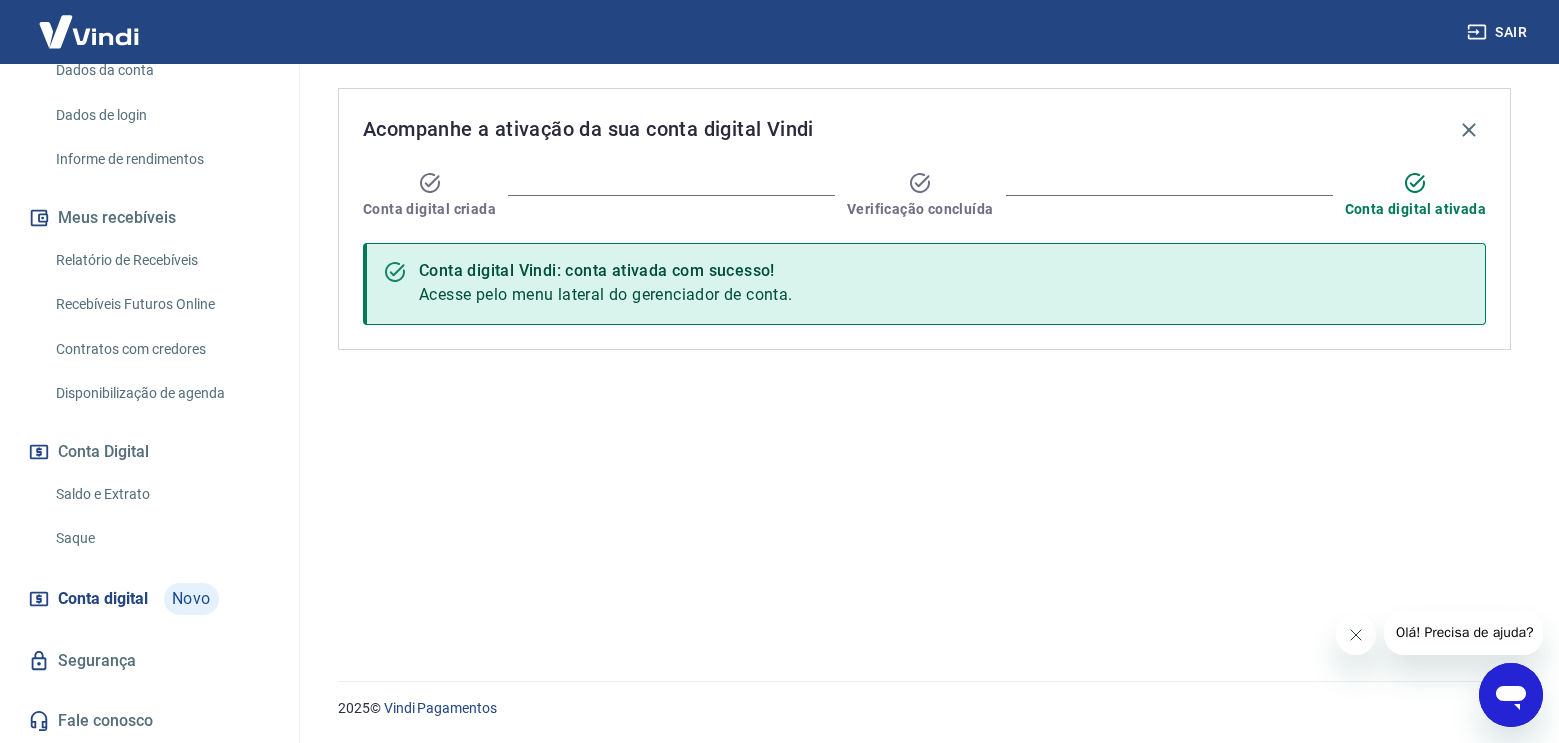 click on "Conta digital" at bounding box center [103, 599] 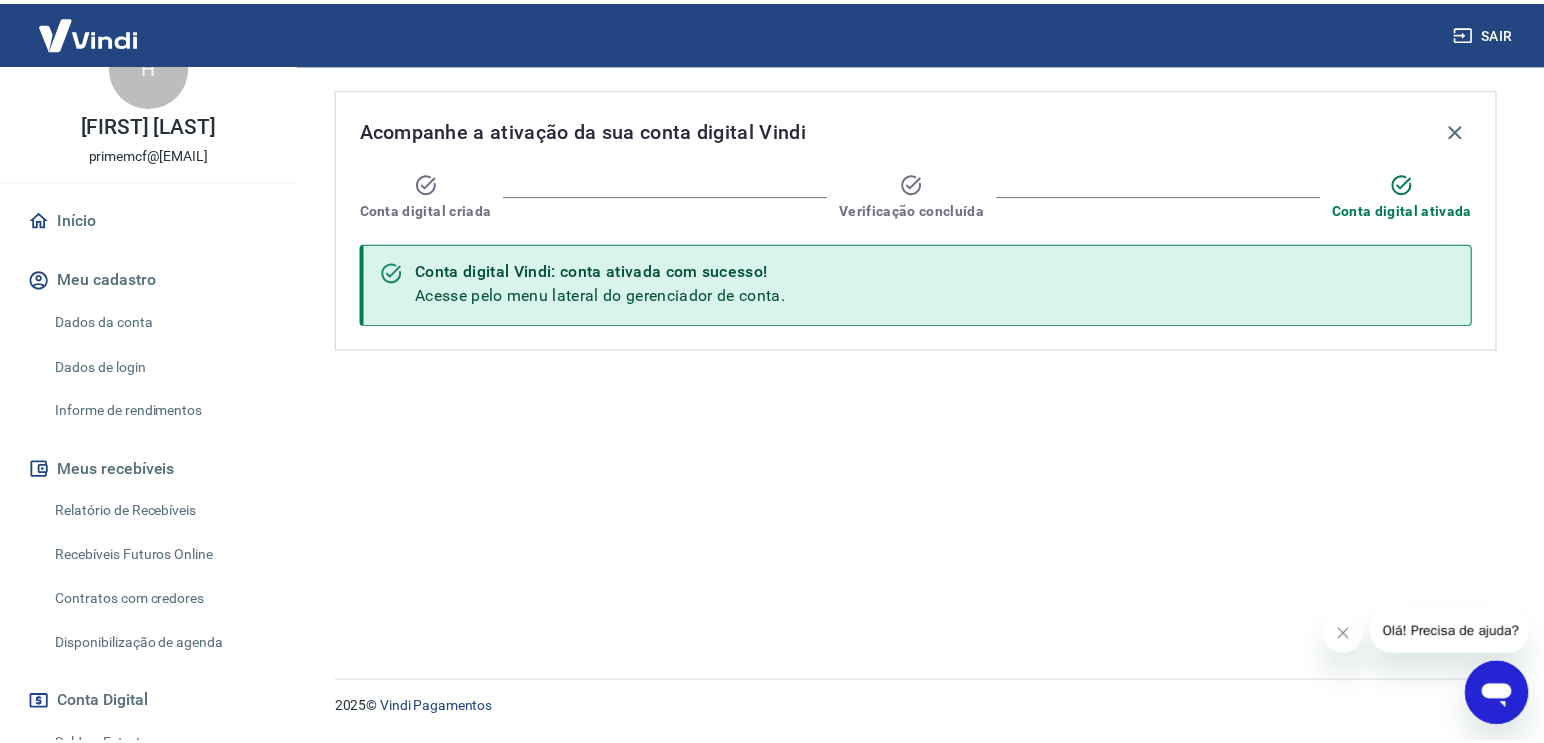 scroll, scrollTop: 0, scrollLeft: 0, axis: both 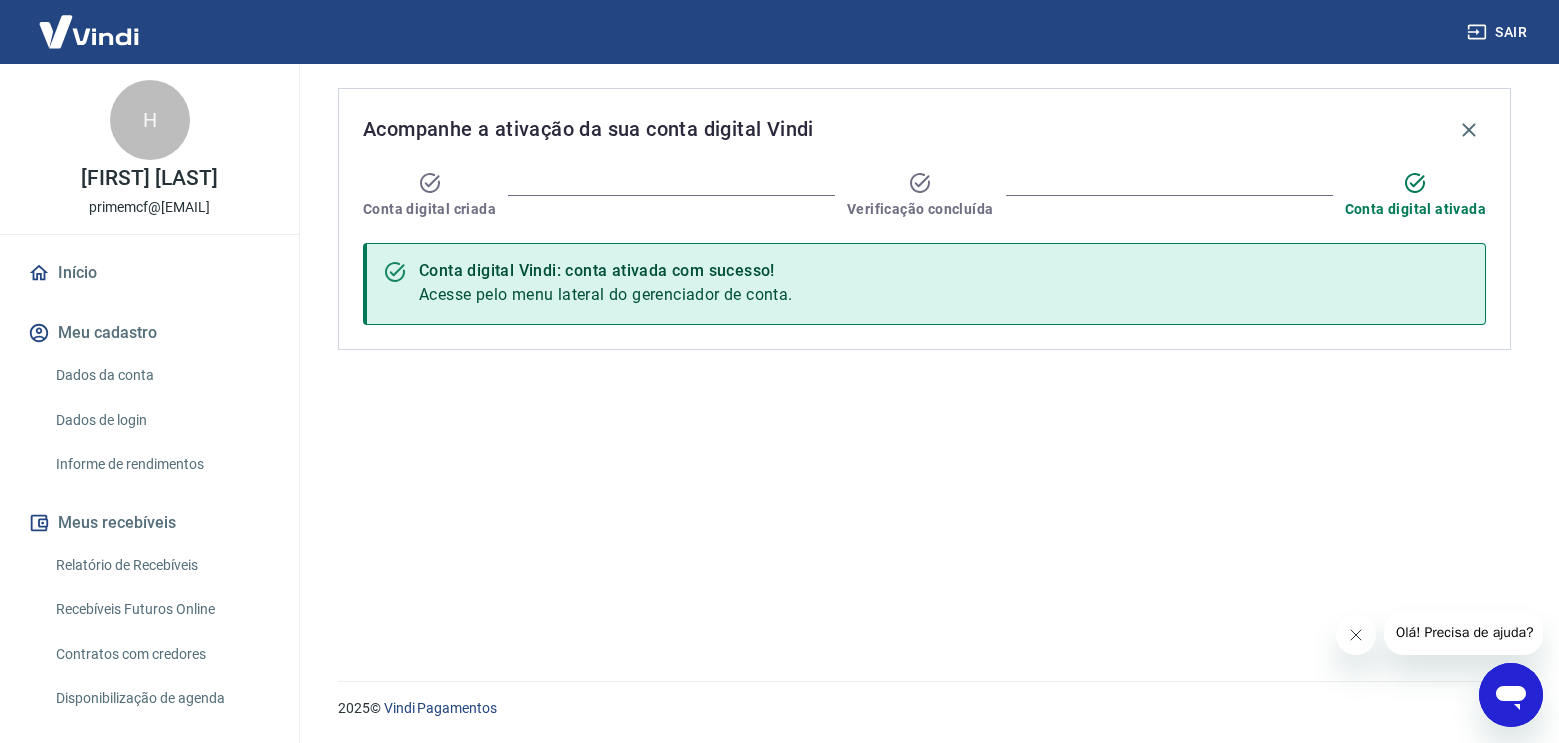 click on "Início" at bounding box center (149, 273) 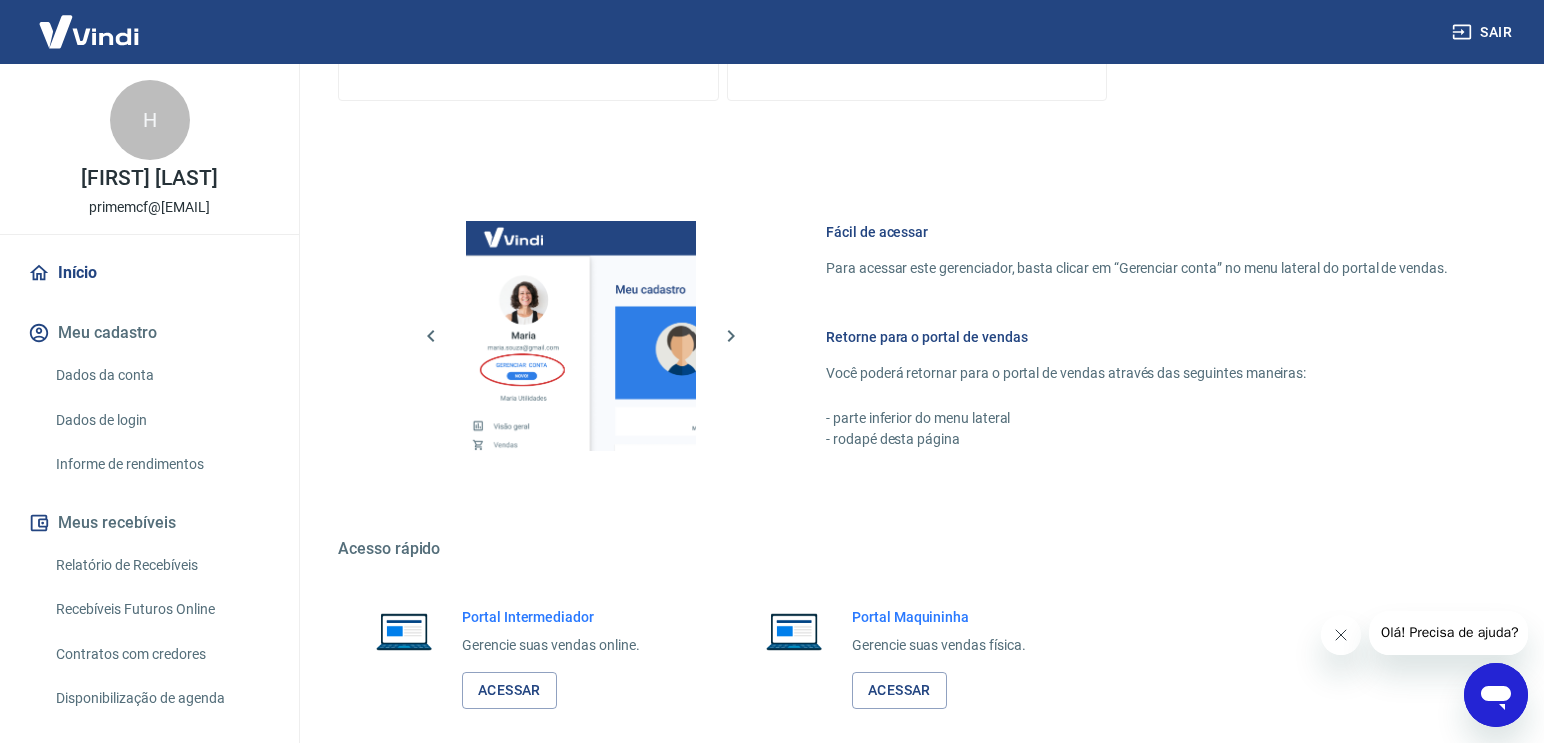 scroll, scrollTop: 816, scrollLeft: 0, axis: vertical 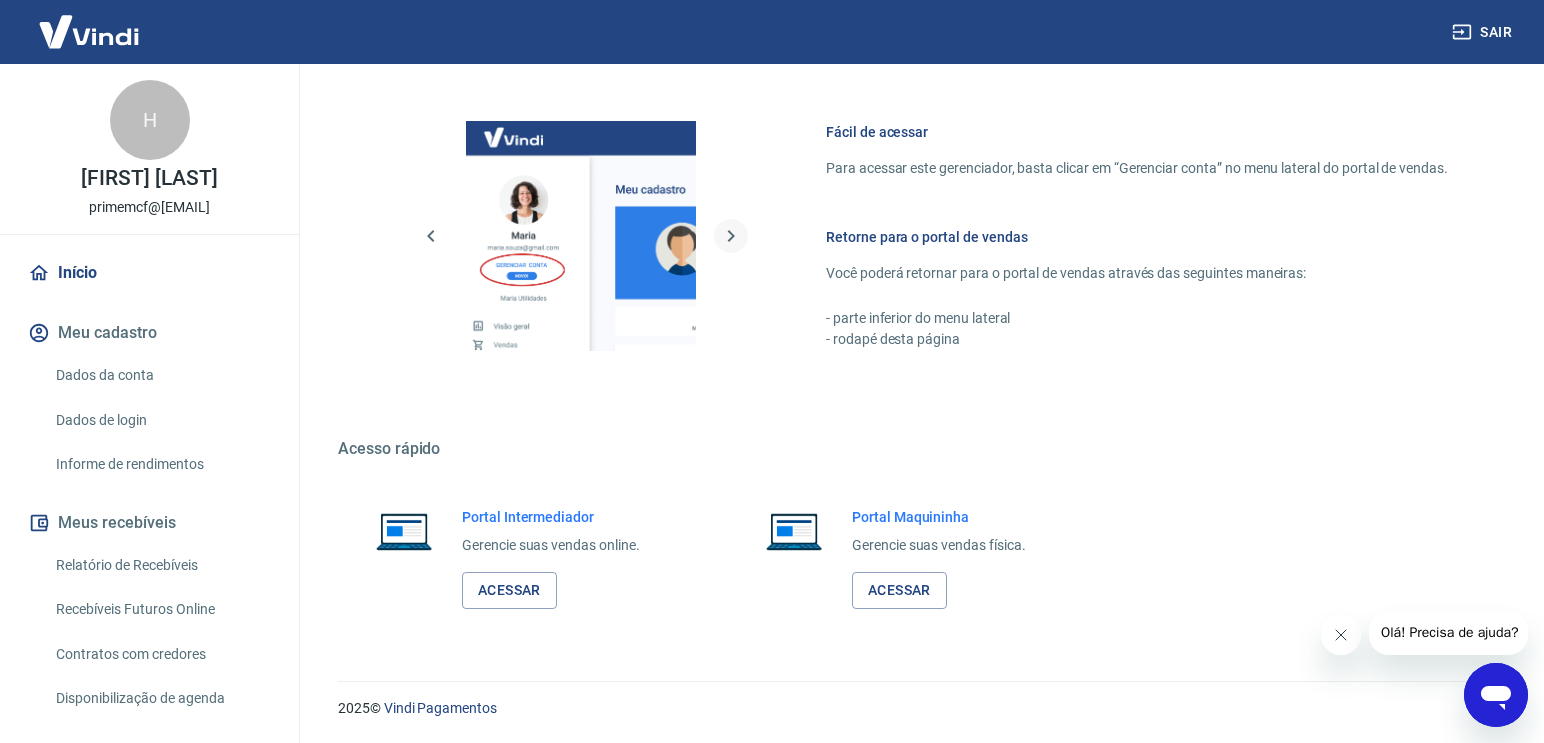 click 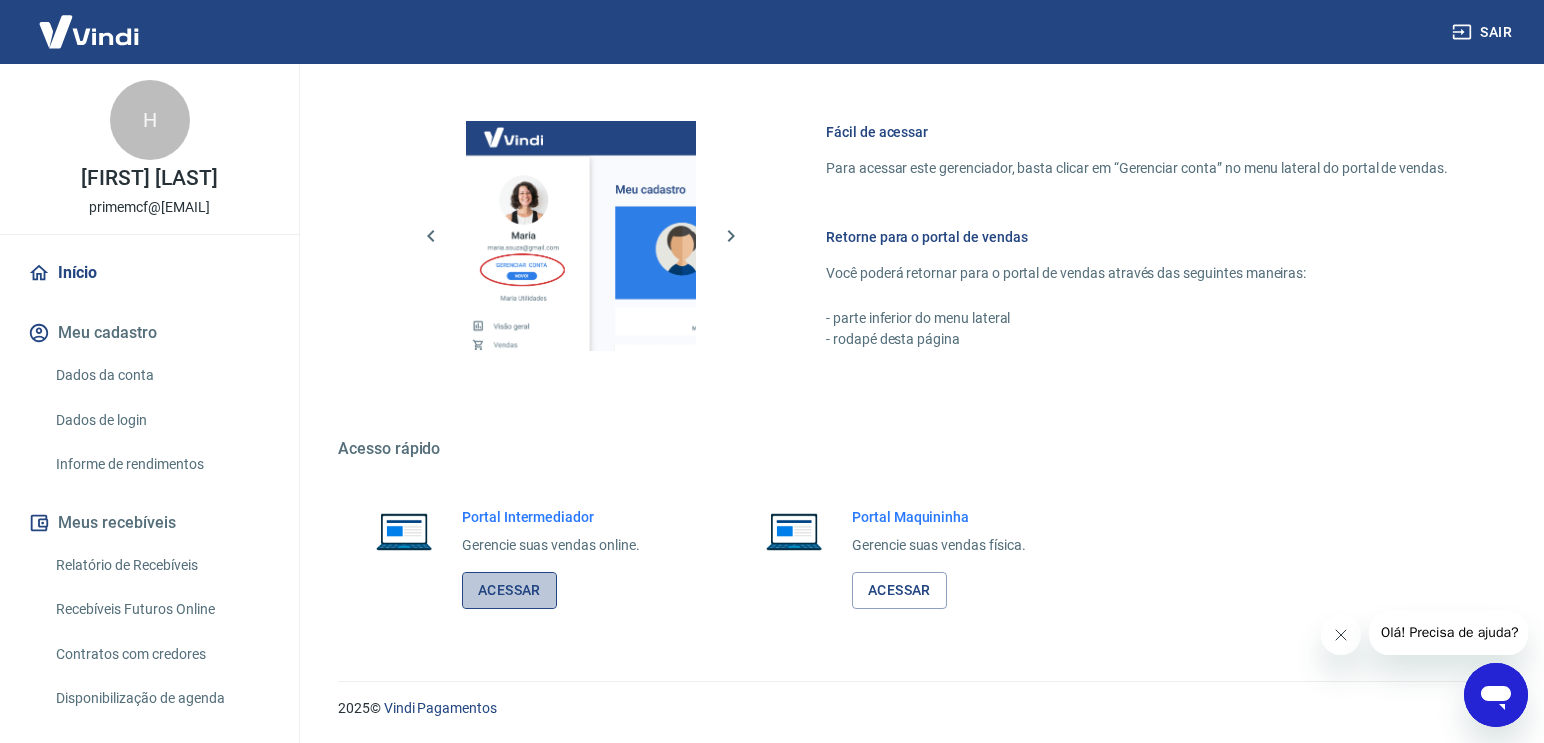 click on "Acessar" at bounding box center [509, 590] 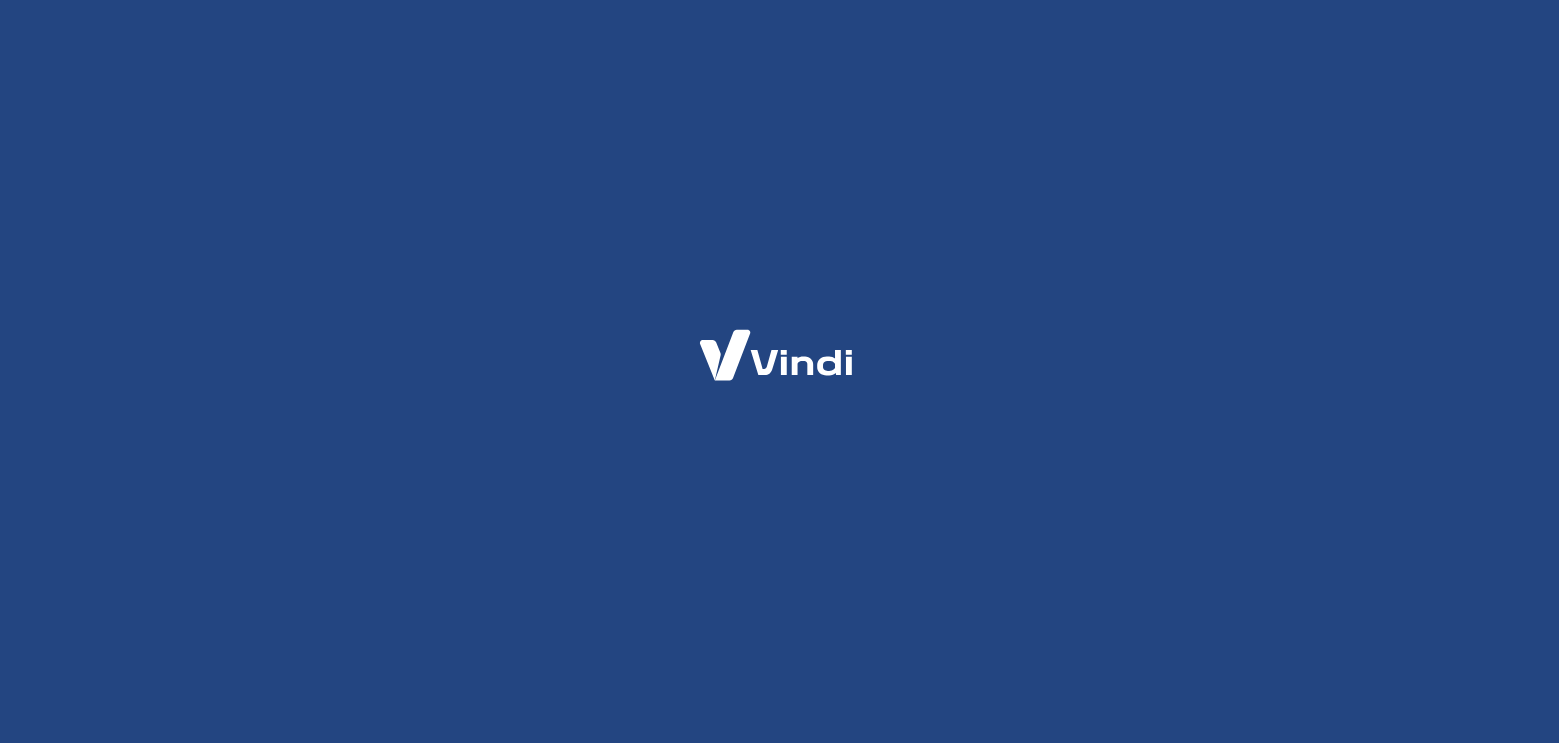 scroll, scrollTop: 0, scrollLeft: 0, axis: both 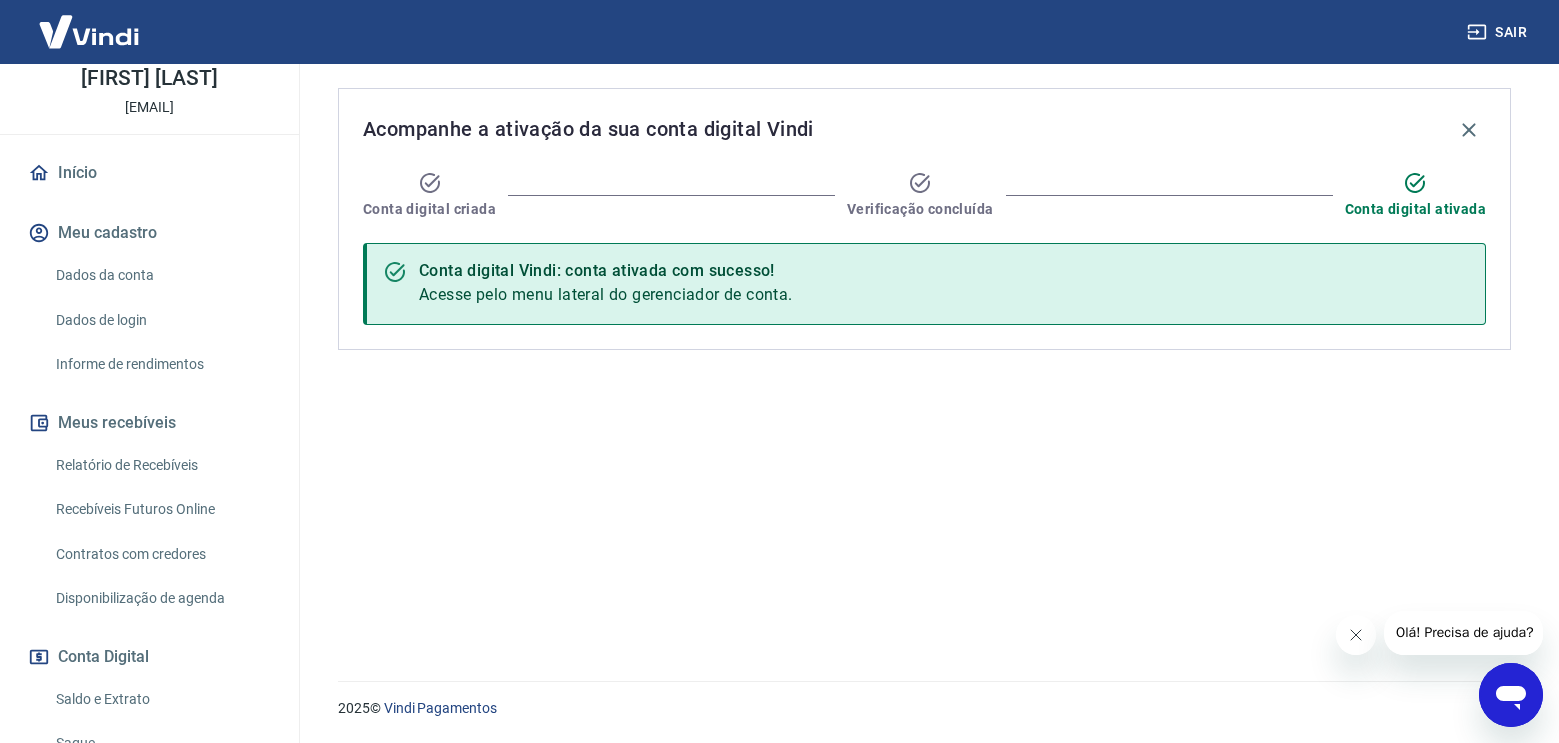 click on "Acesse pelo menu lateral do gerenciador de conta." at bounding box center (606, 294) 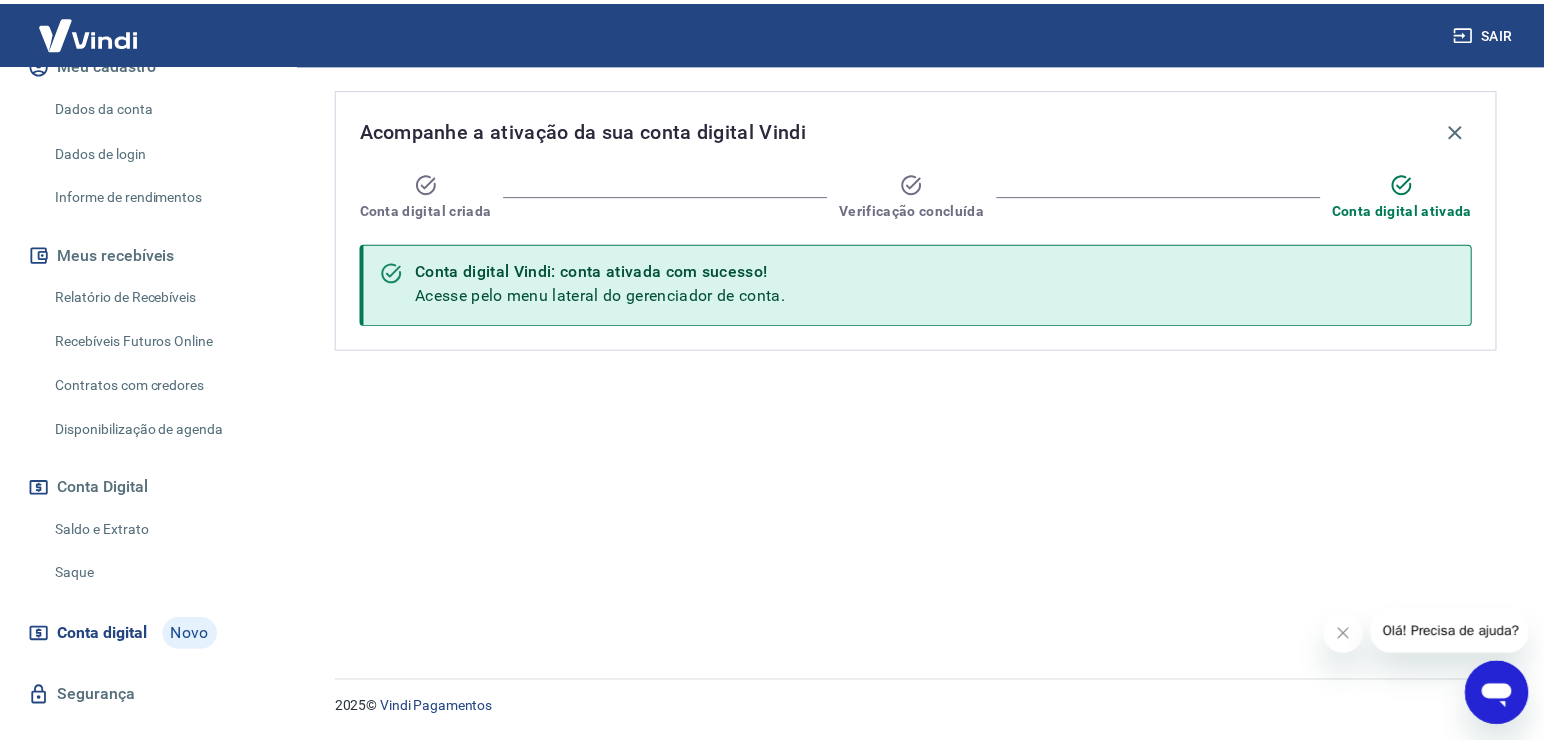 scroll, scrollTop: 305, scrollLeft: 0, axis: vertical 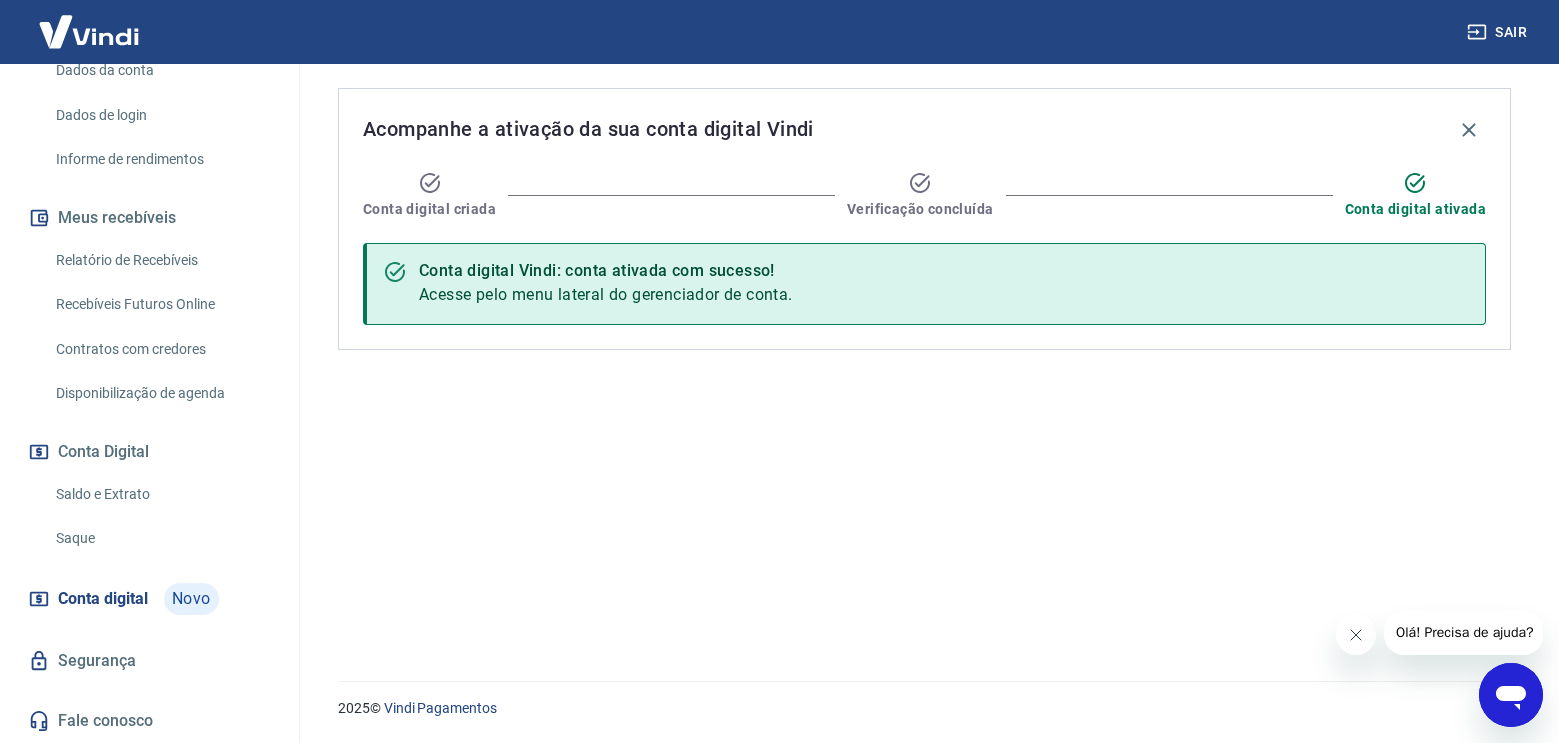 click on "Saldo e Extrato" at bounding box center [161, 494] 